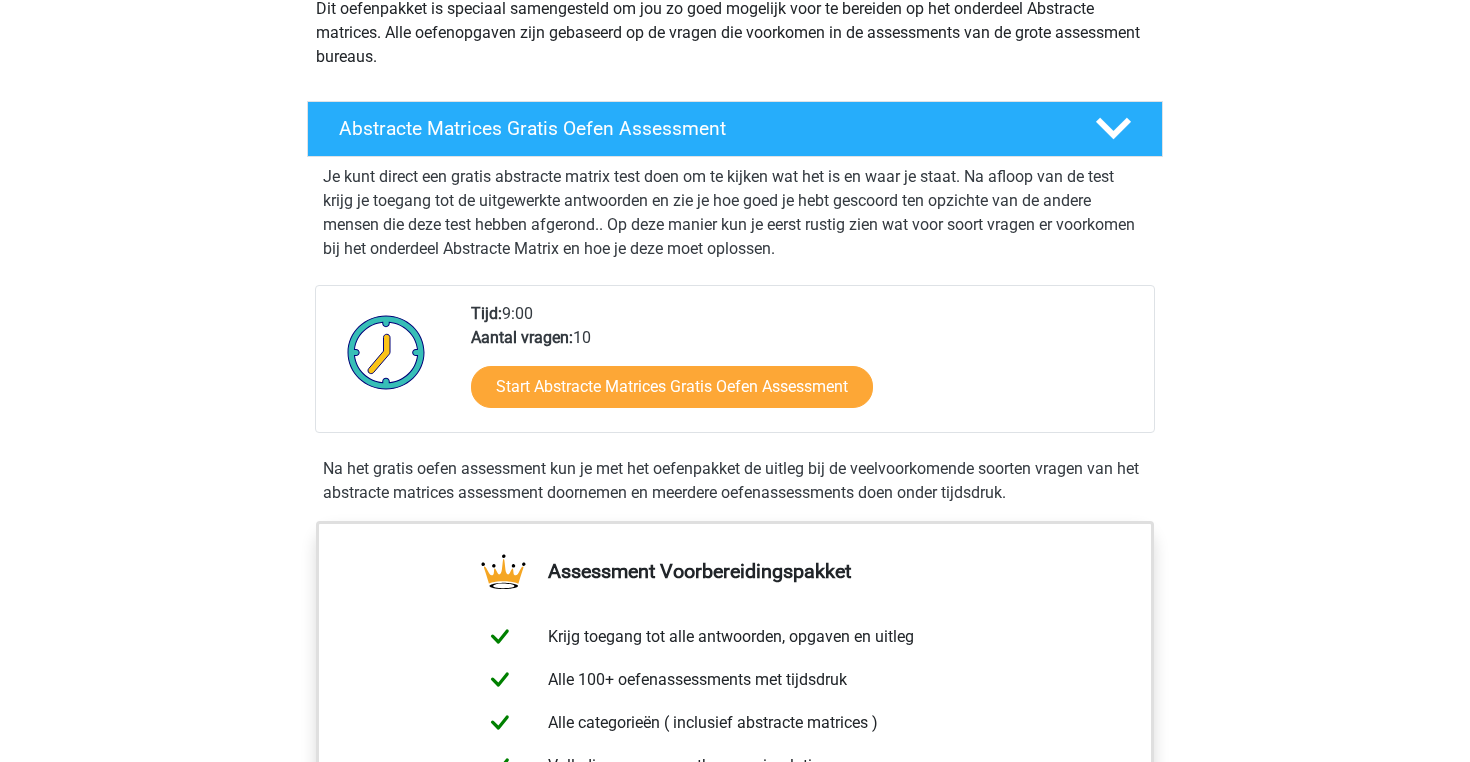 scroll, scrollTop: 222, scrollLeft: 0, axis: vertical 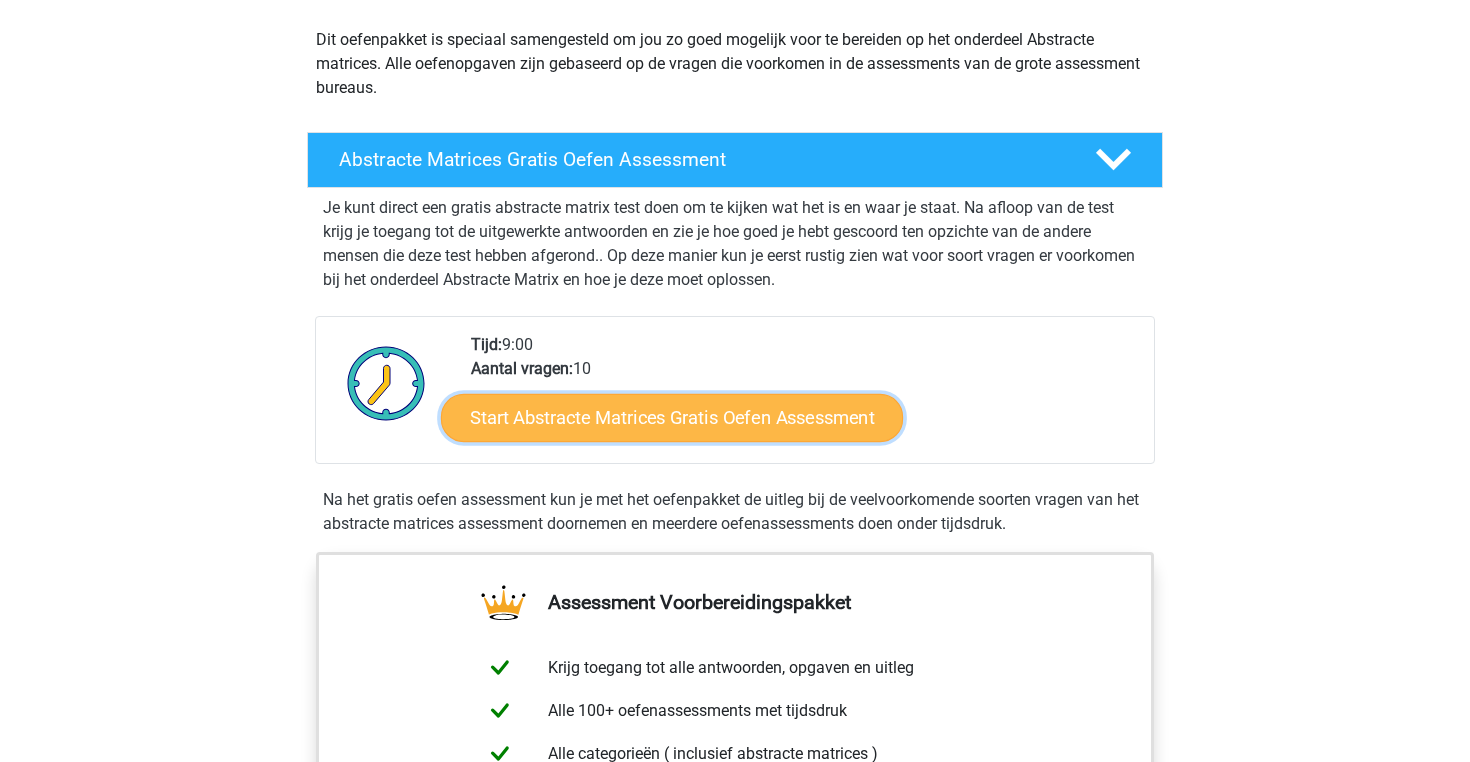 click on "Start Abstracte Matrices
Gratis Oefen Assessment" at bounding box center [672, 417] 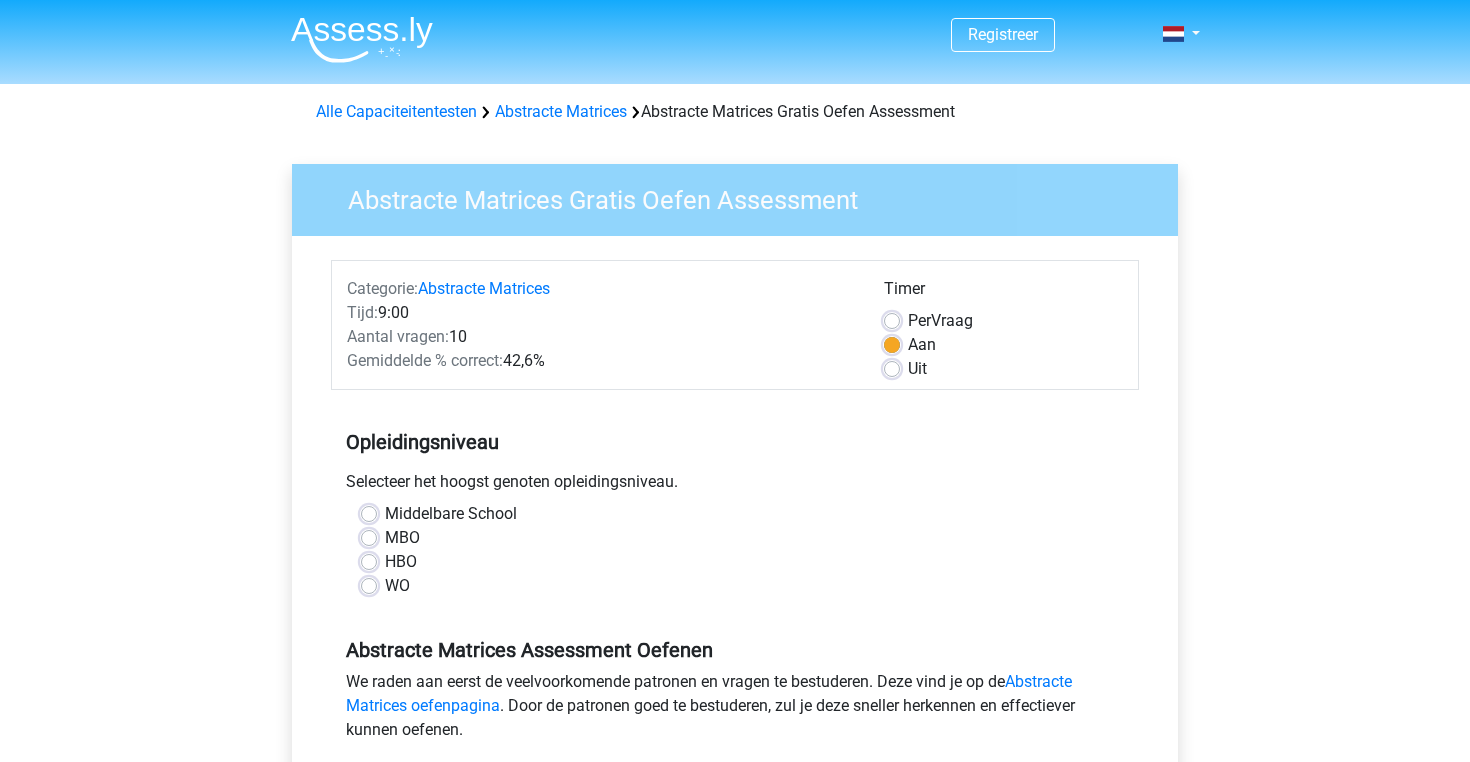 scroll, scrollTop: 0, scrollLeft: 0, axis: both 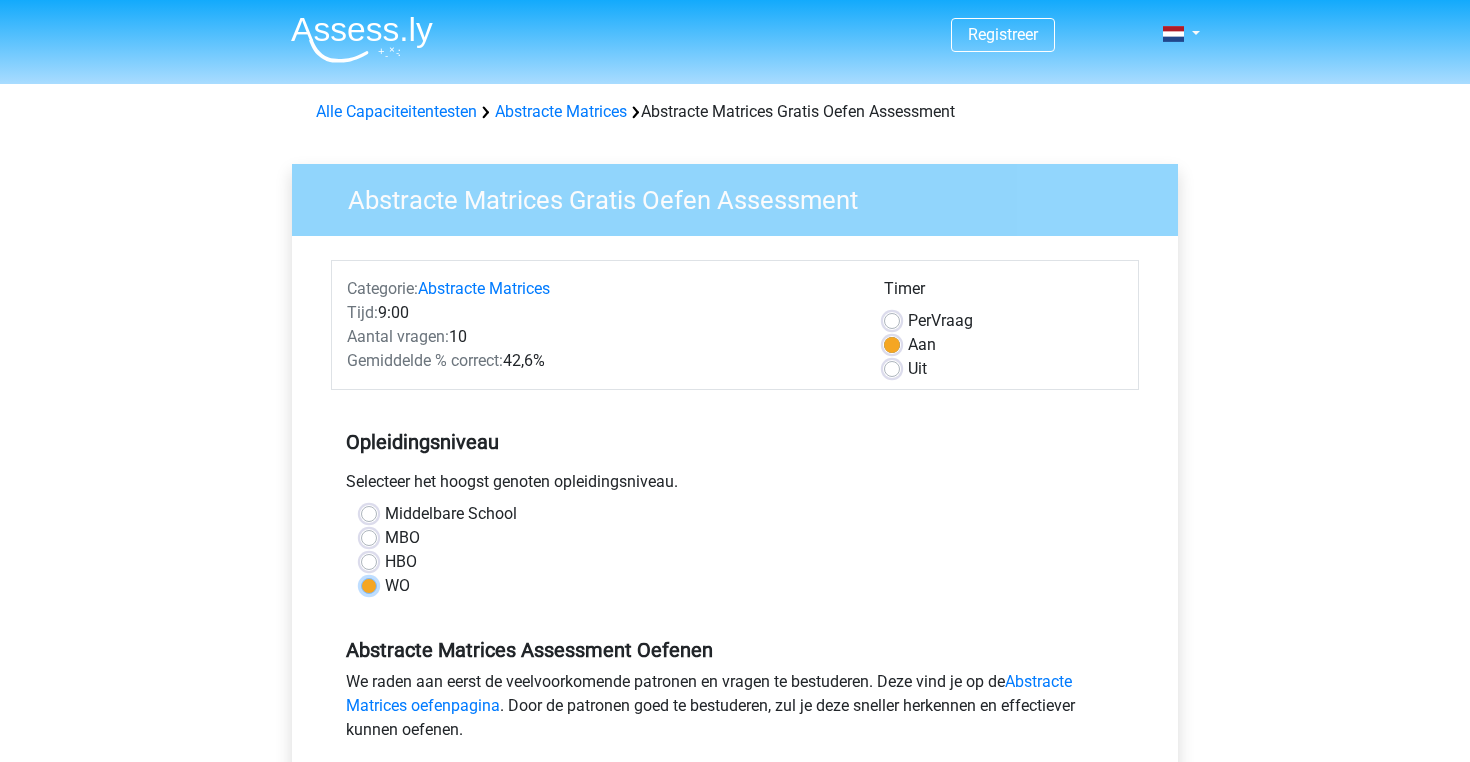 click on "WO" at bounding box center (369, 584) 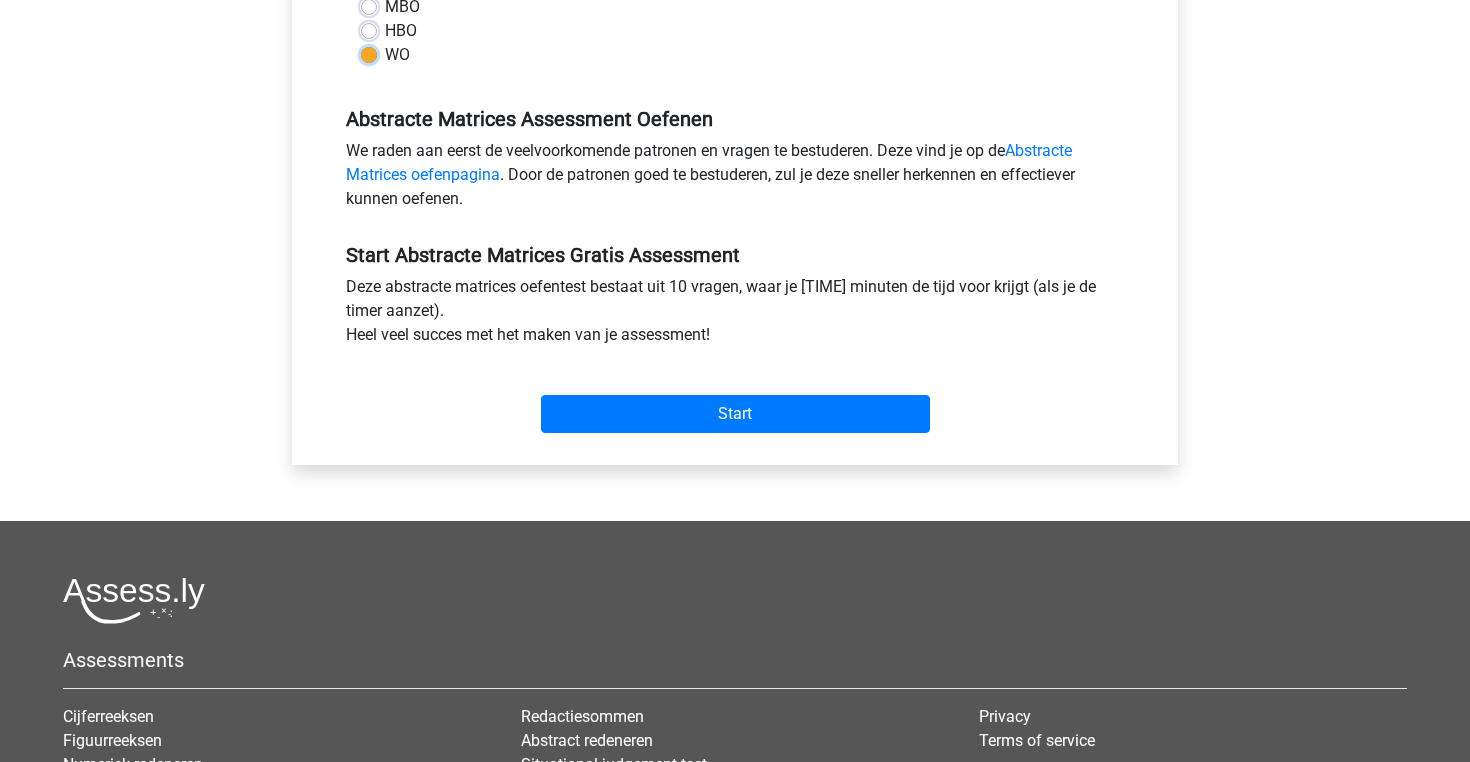 scroll, scrollTop: 547, scrollLeft: 0, axis: vertical 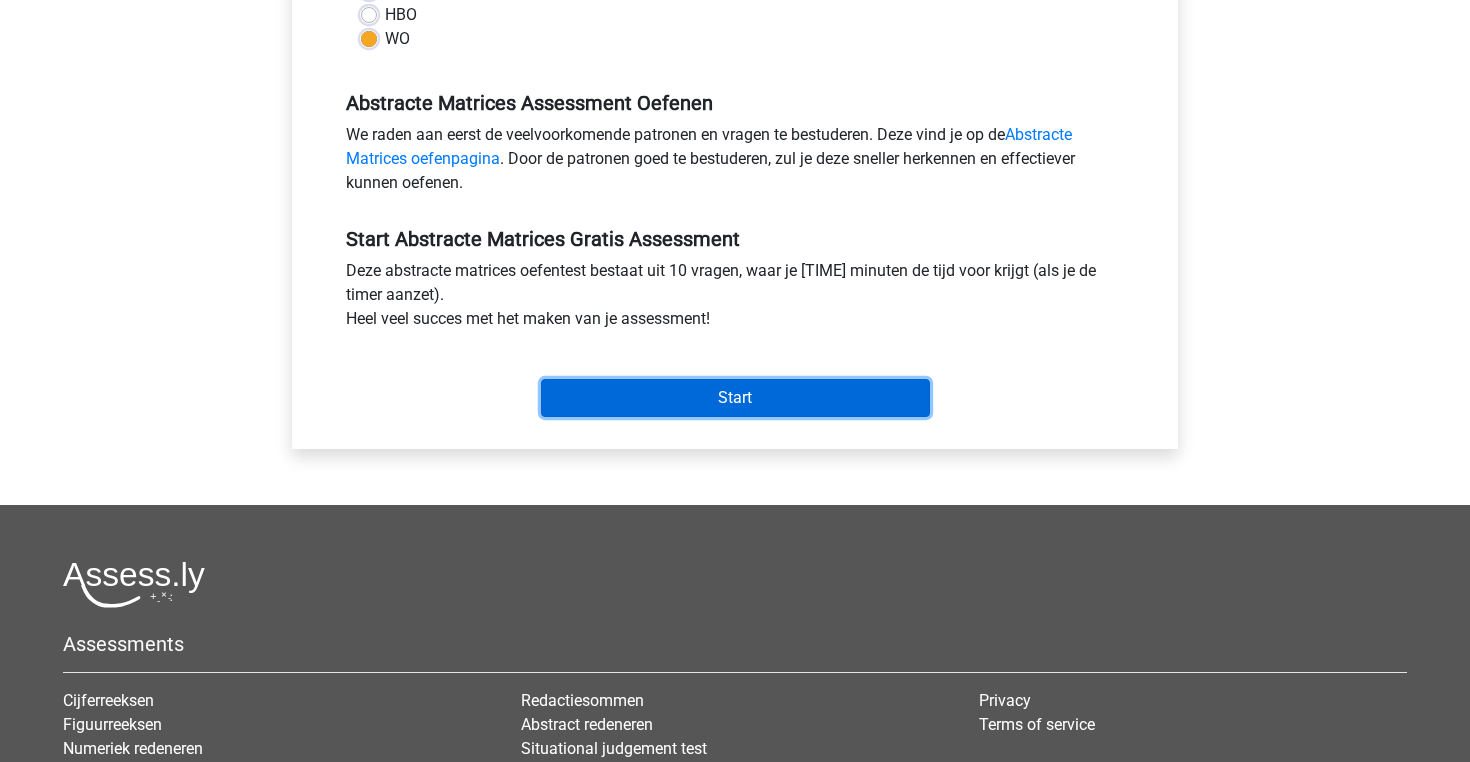click on "Start" at bounding box center (735, 398) 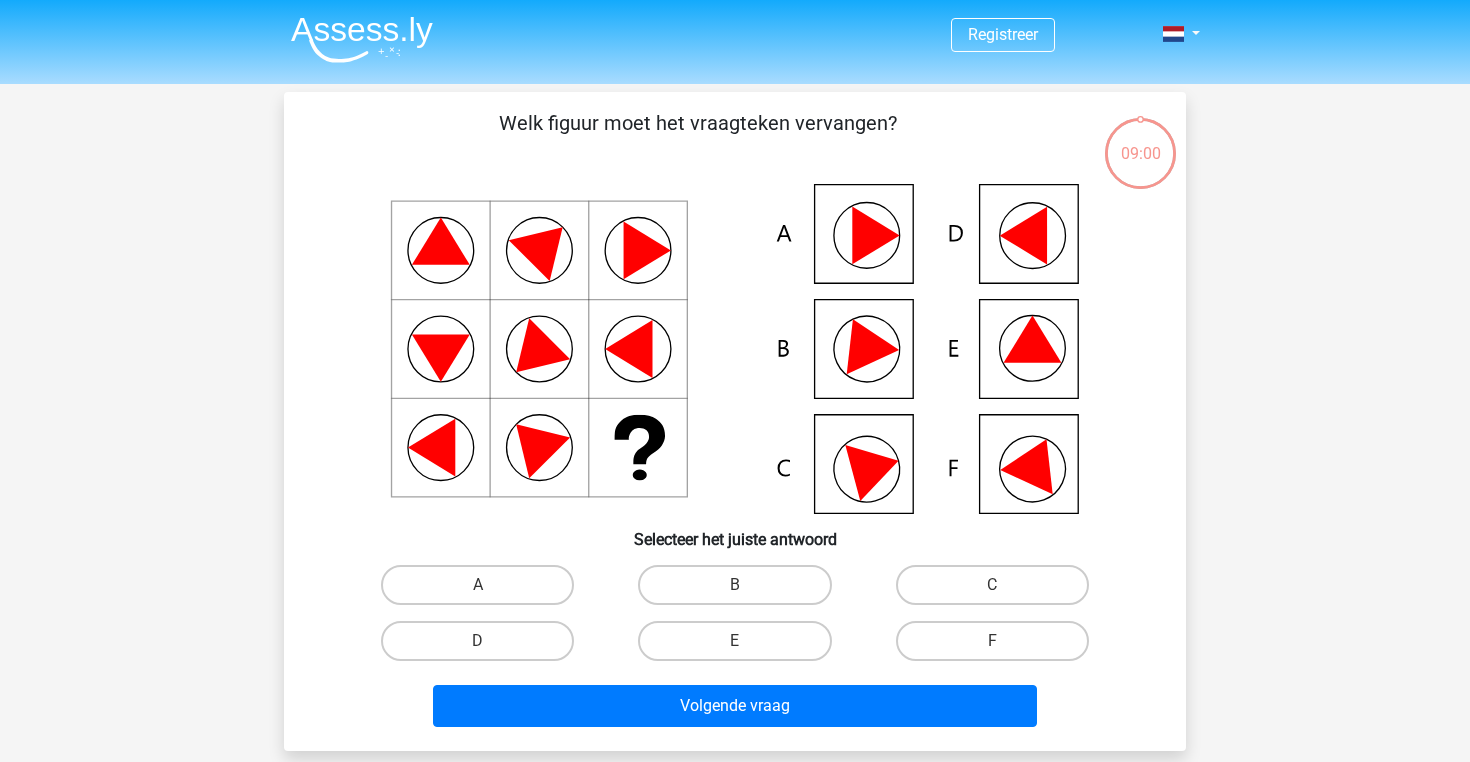 scroll, scrollTop: 0, scrollLeft: 0, axis: both 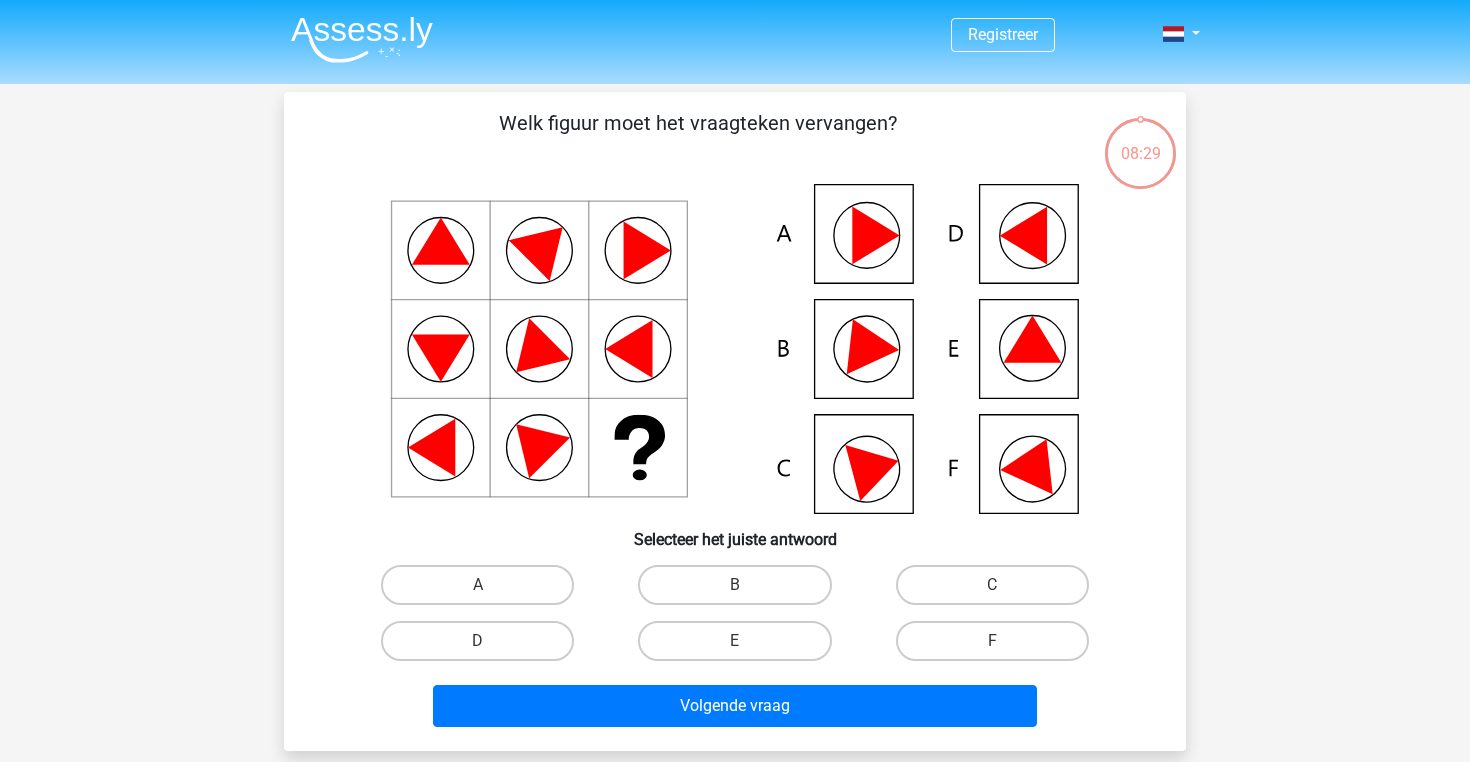 click 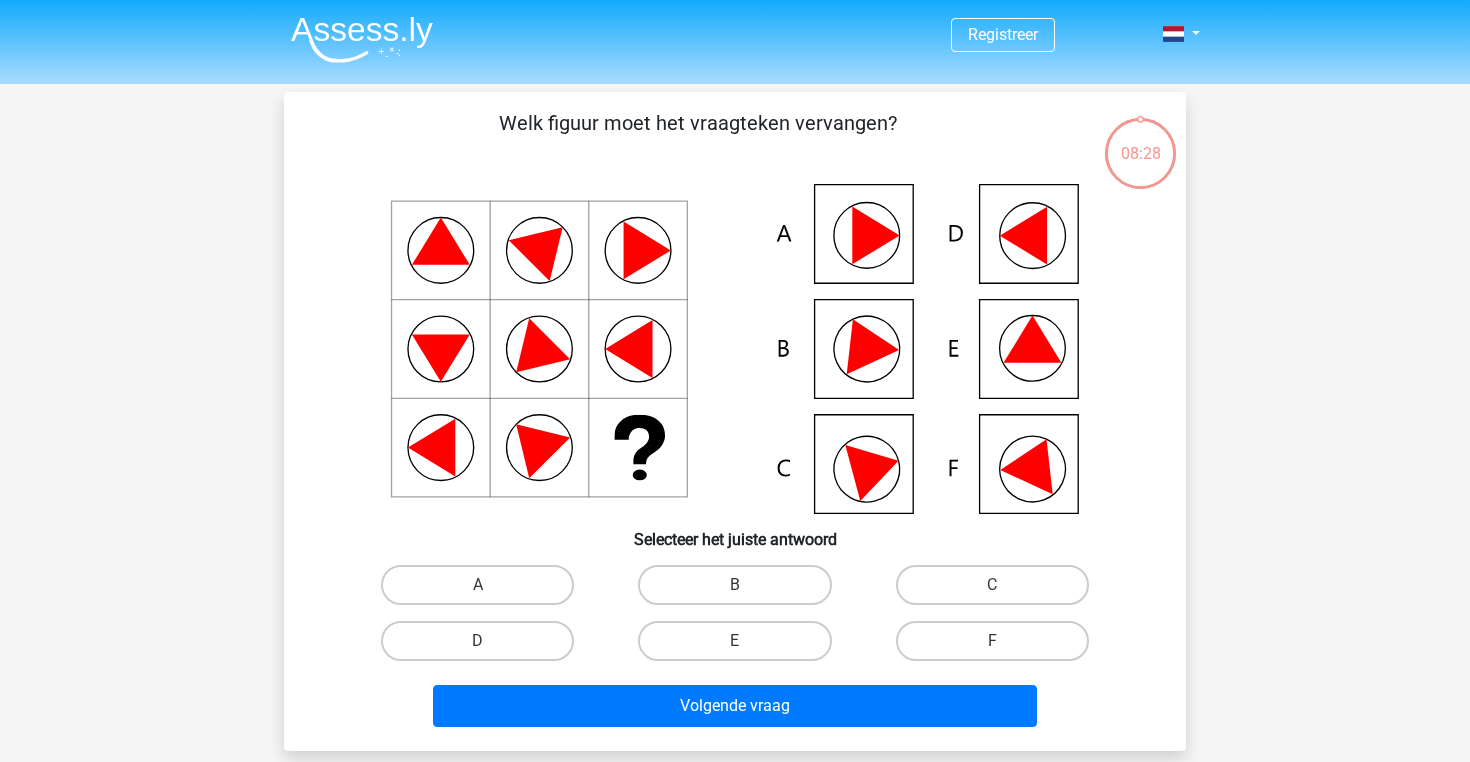 click 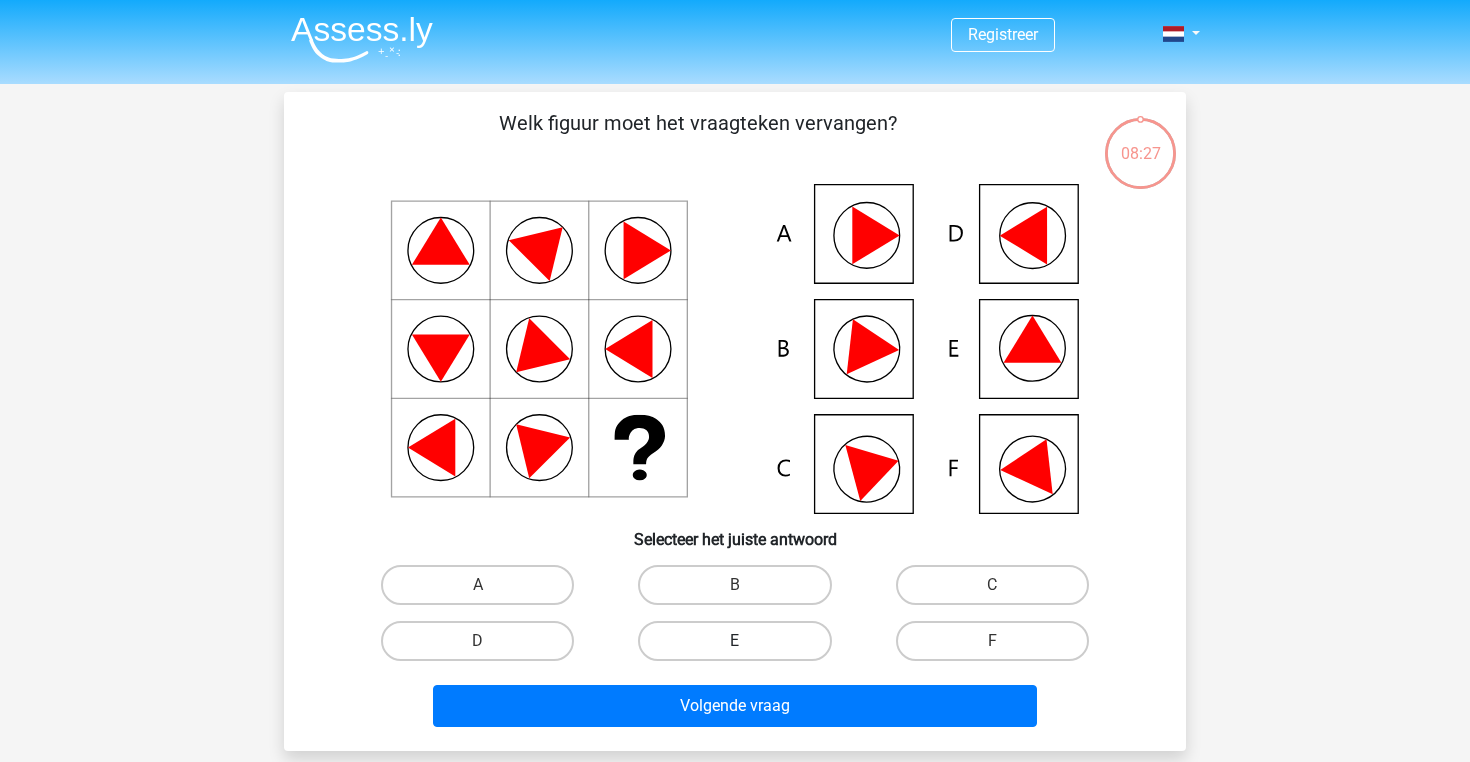 click on "E" at bounding box center [734, 641] 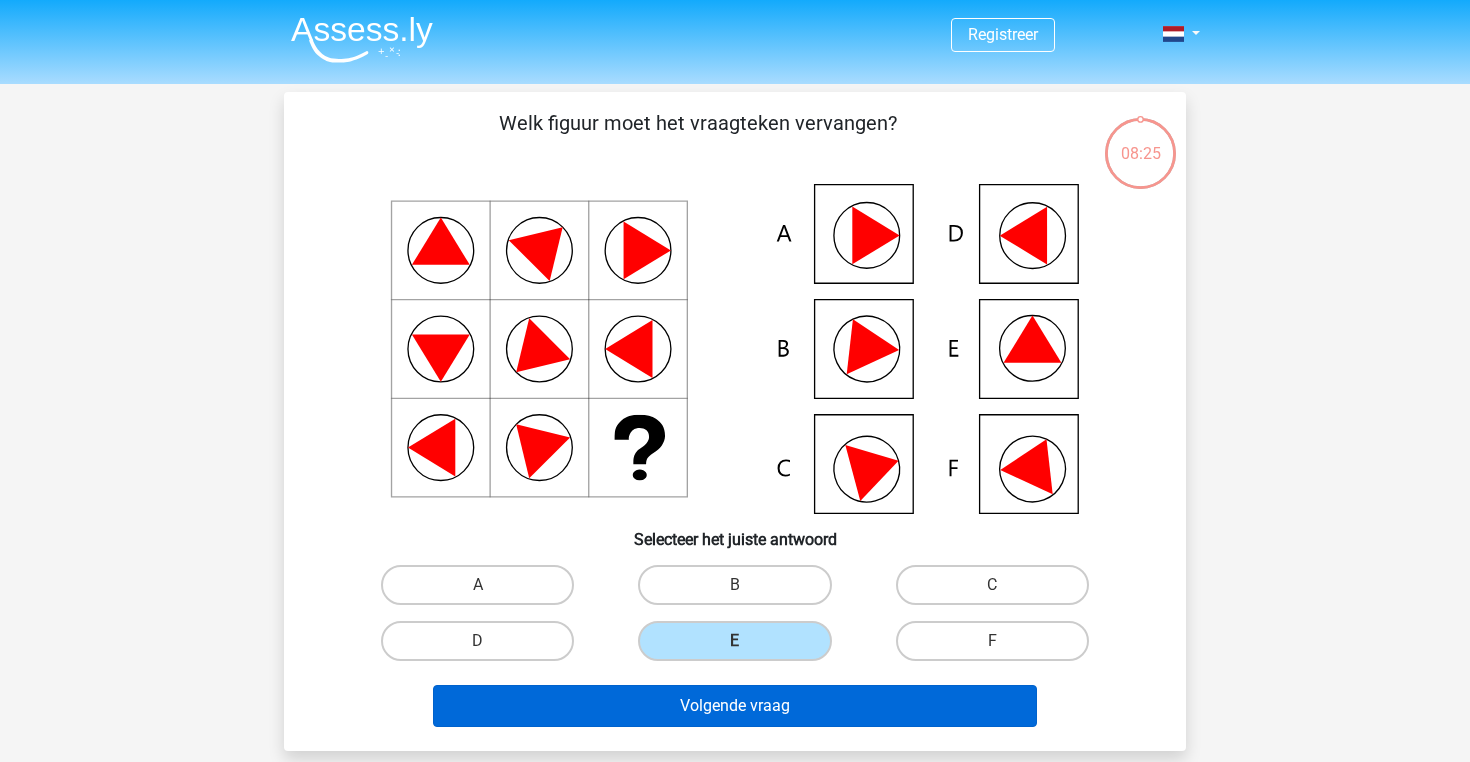 click on "Volgende vraag" at bounding box center [735, 706] 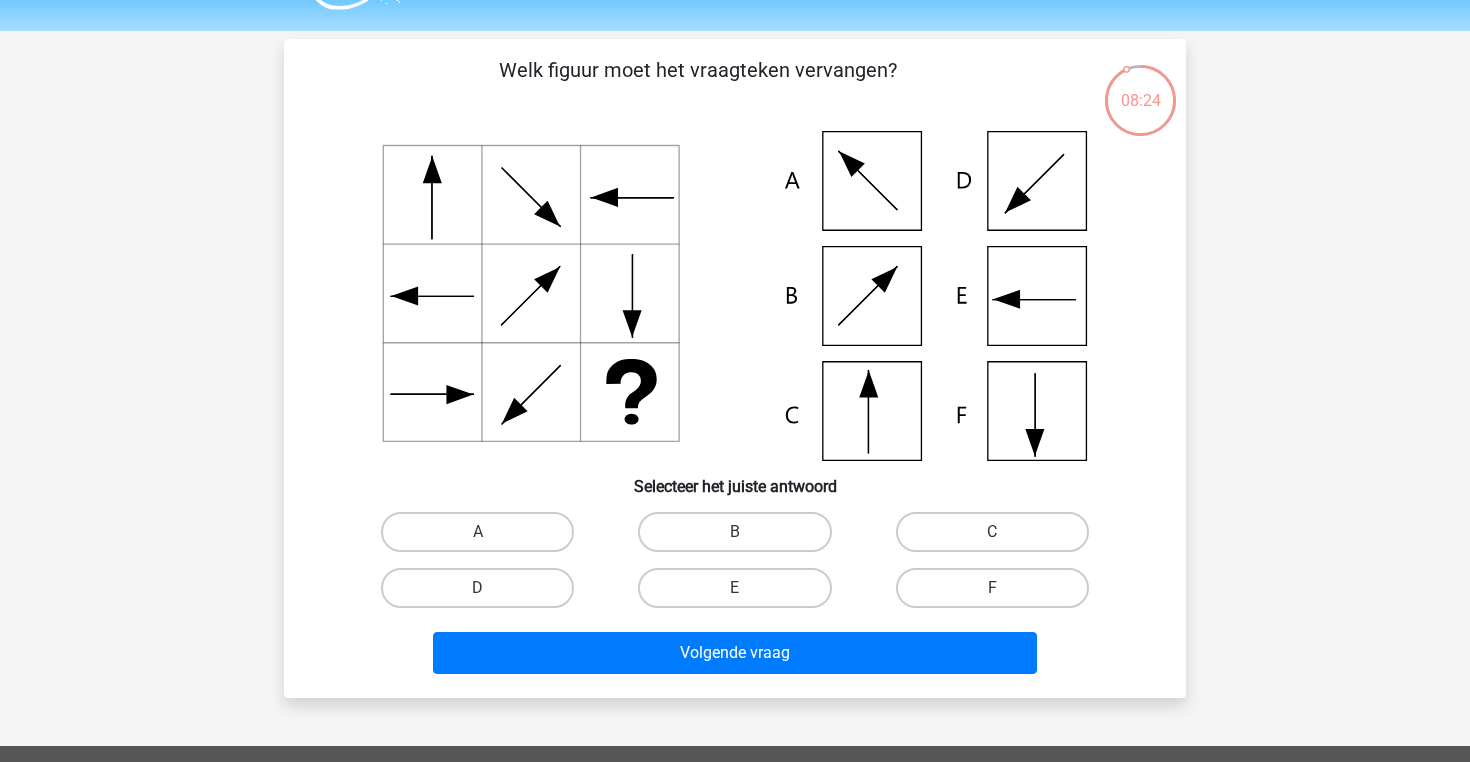 scroll, scrollTop: 54, scrollLeft: 0, axis: vertical 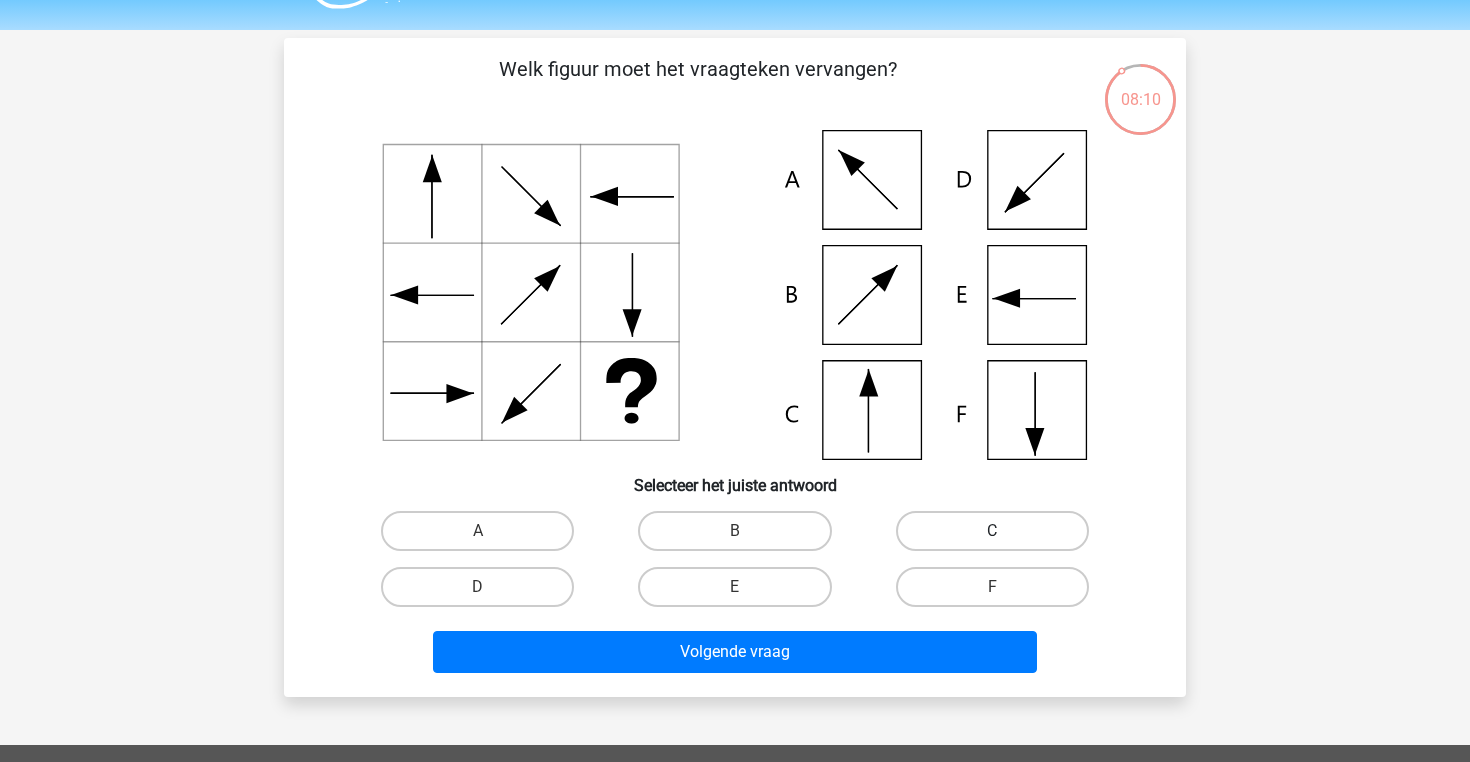 click on "C" at bounding box center (992, 531) 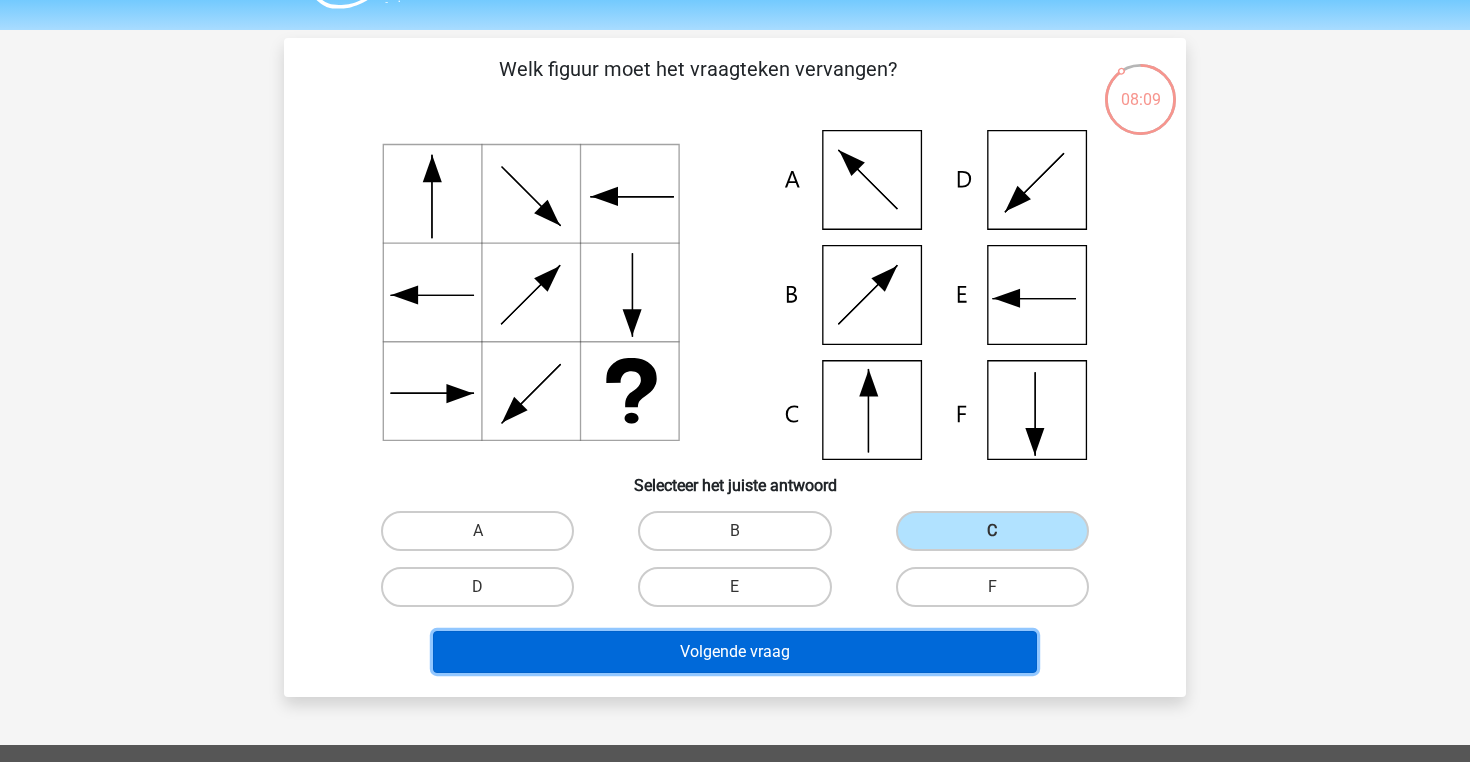 click on "Volgende vraag" at bounding box center [735, 652] 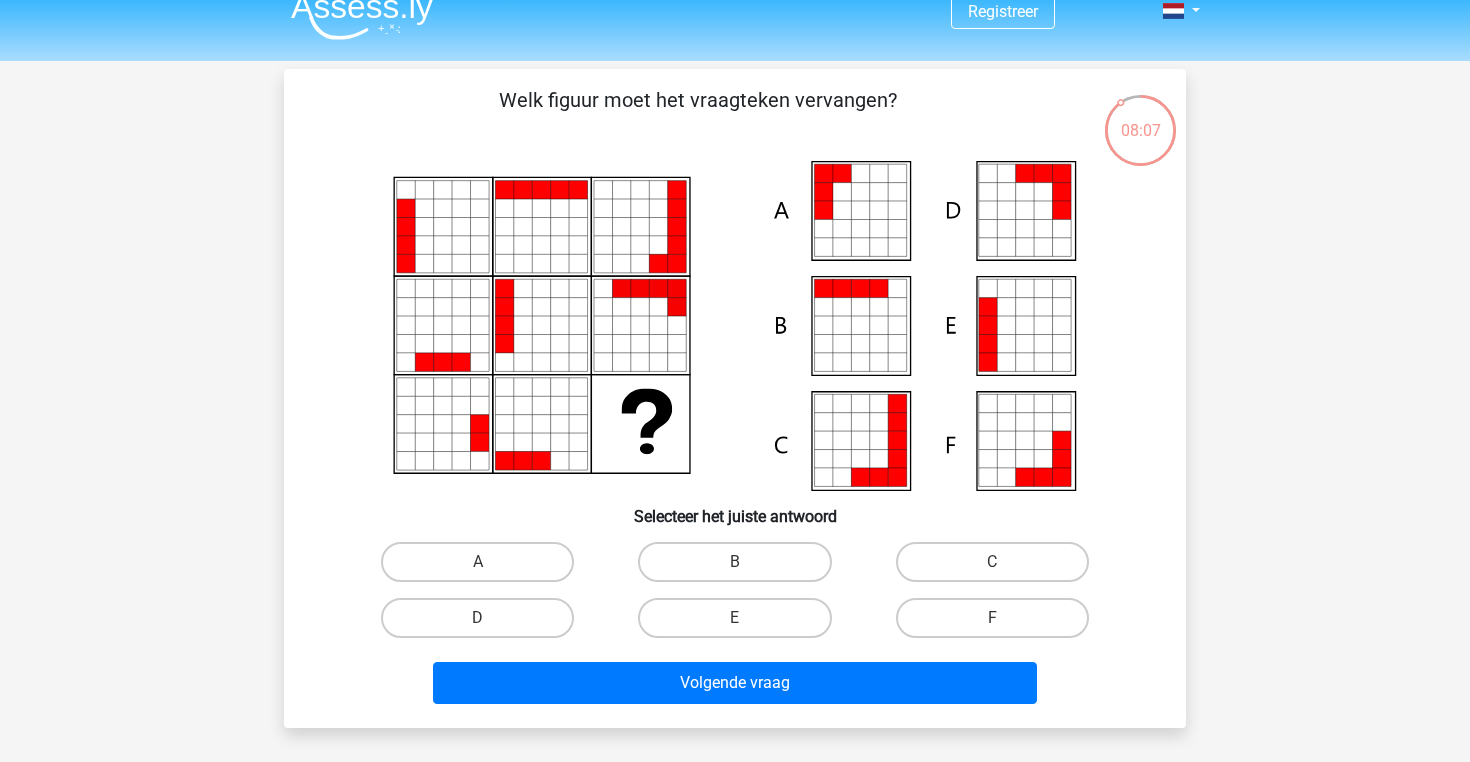 scroll, scrollTop: 22, scrollLeft: 0, axis: vertical 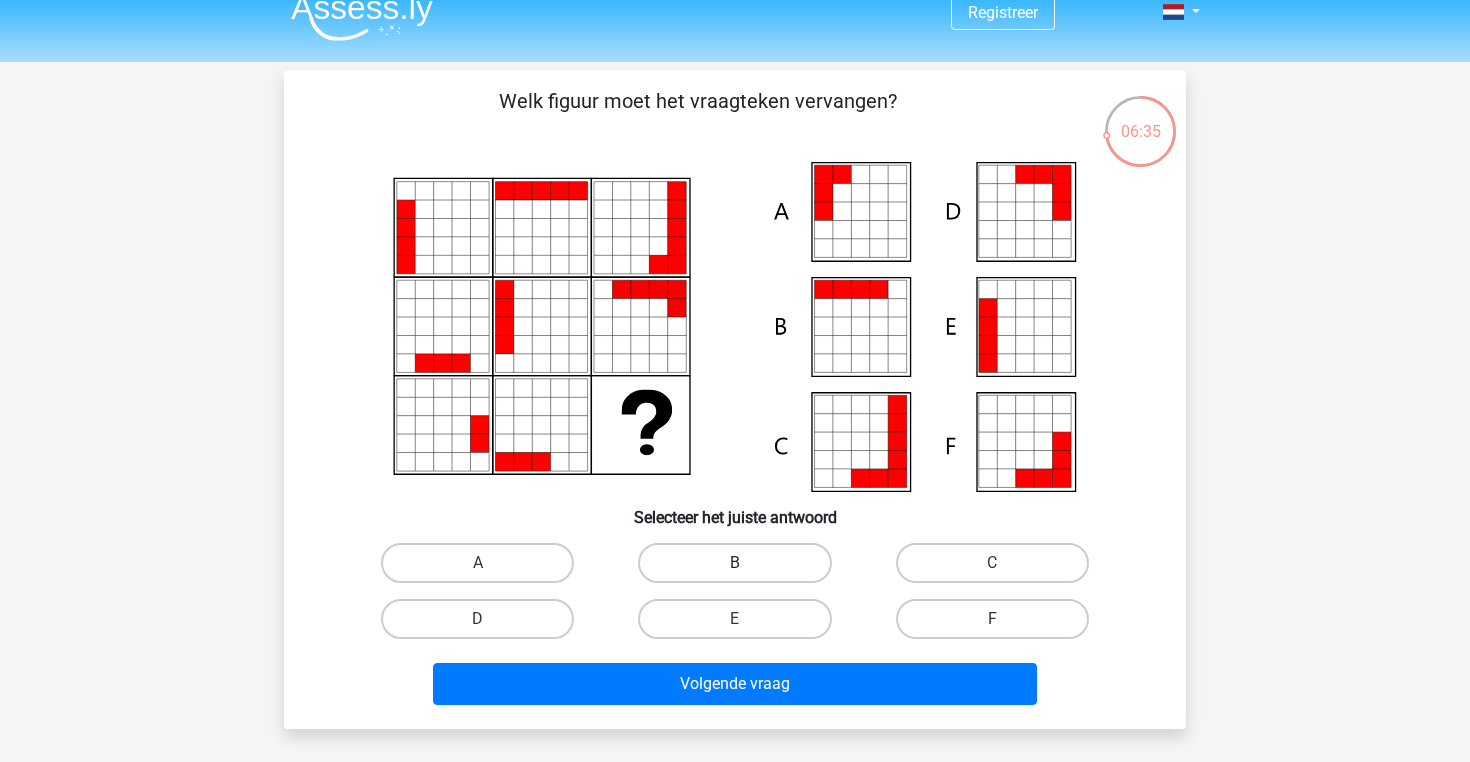 click on "B" at bounding box center [734, 563] 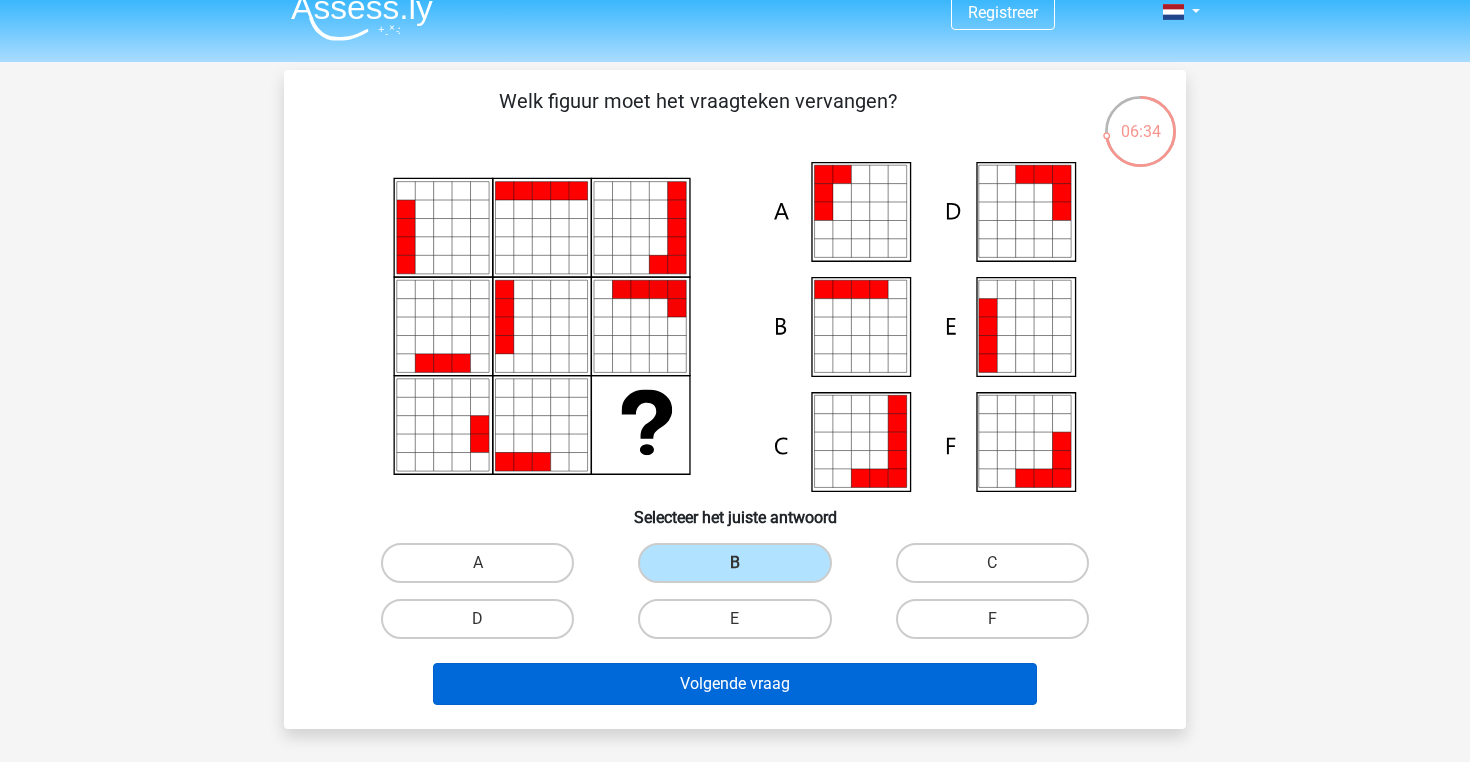 click on "Volgende vraag" at bounding box center (735, 684) 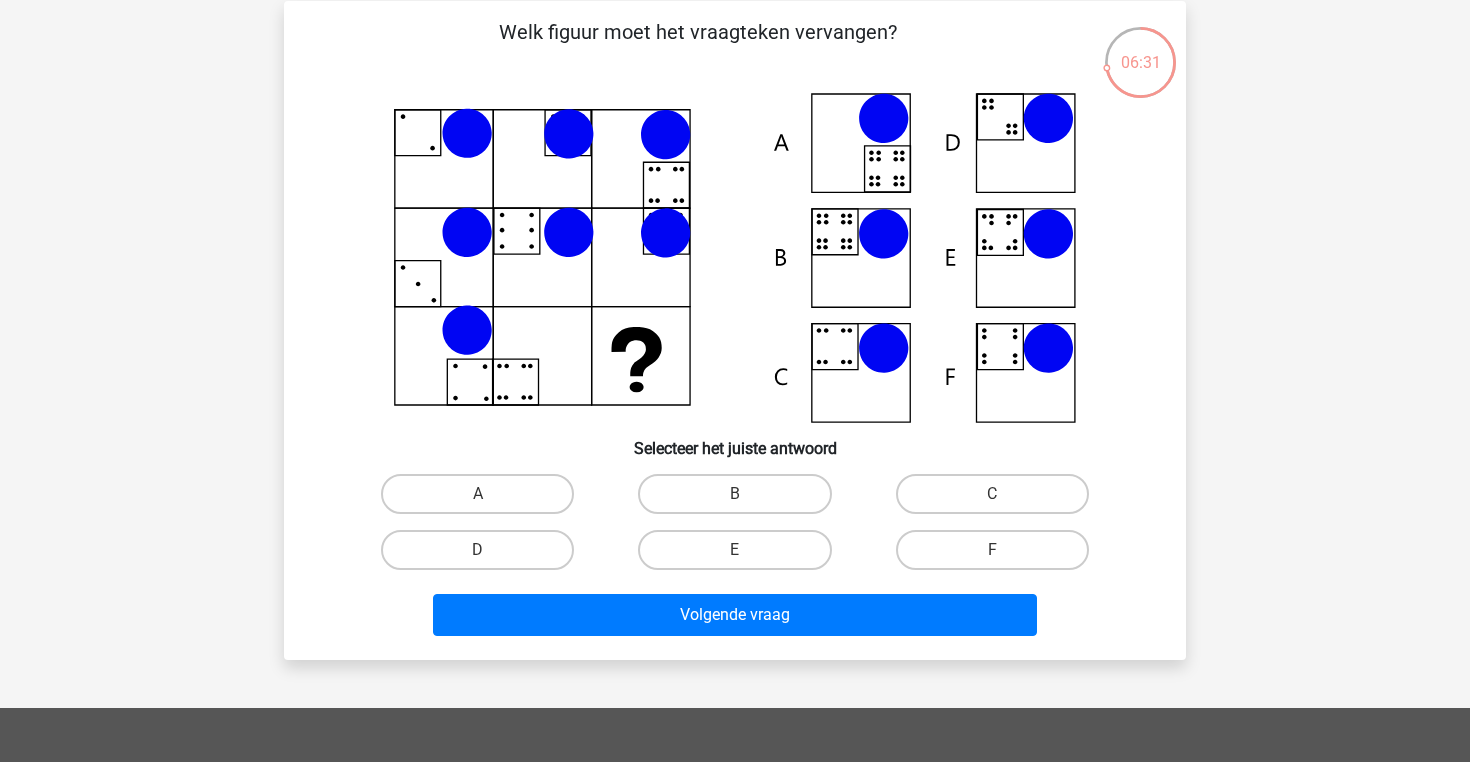scroll, scrollTop: 70, scrollLeft: 0, axis: vertical 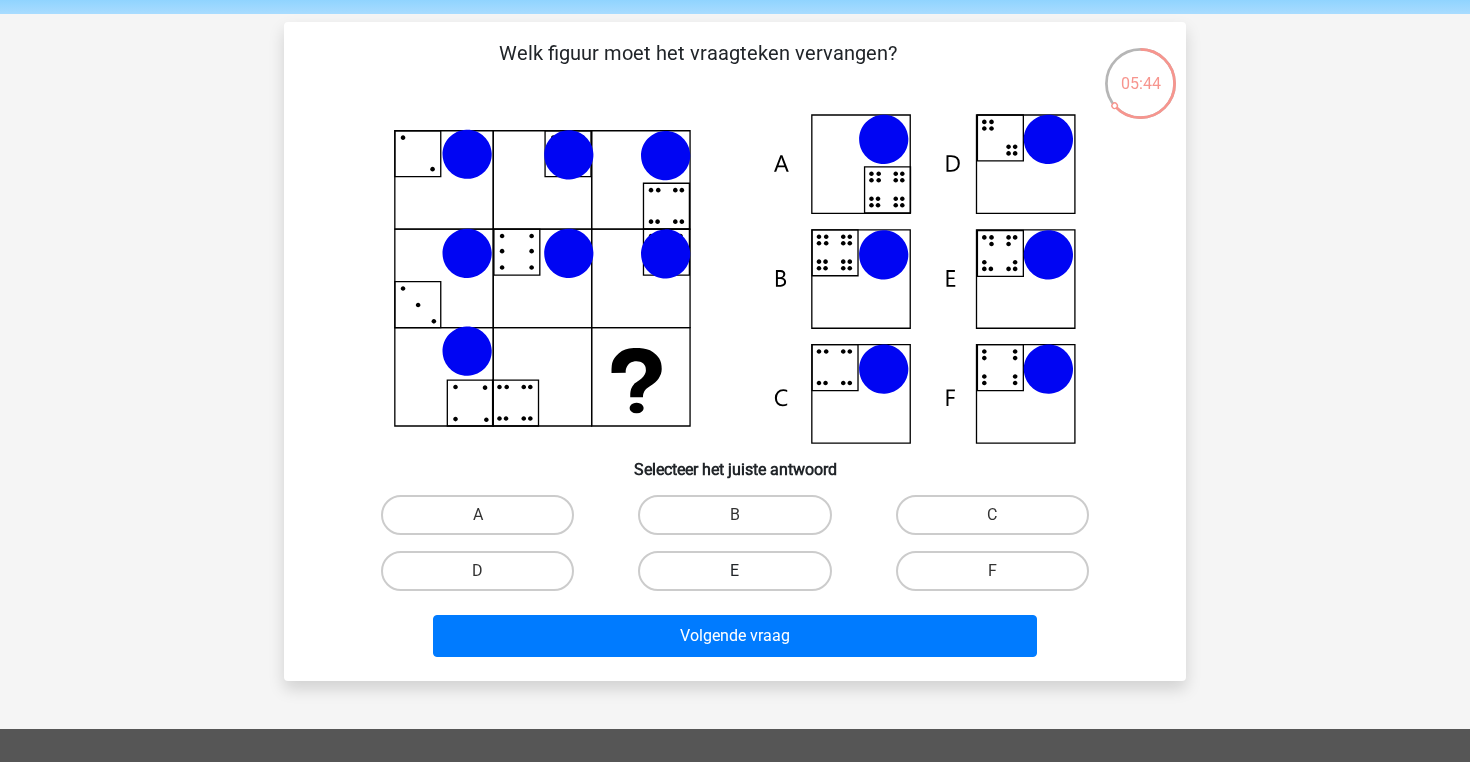 click on "E" at bounding box center [734, 571] 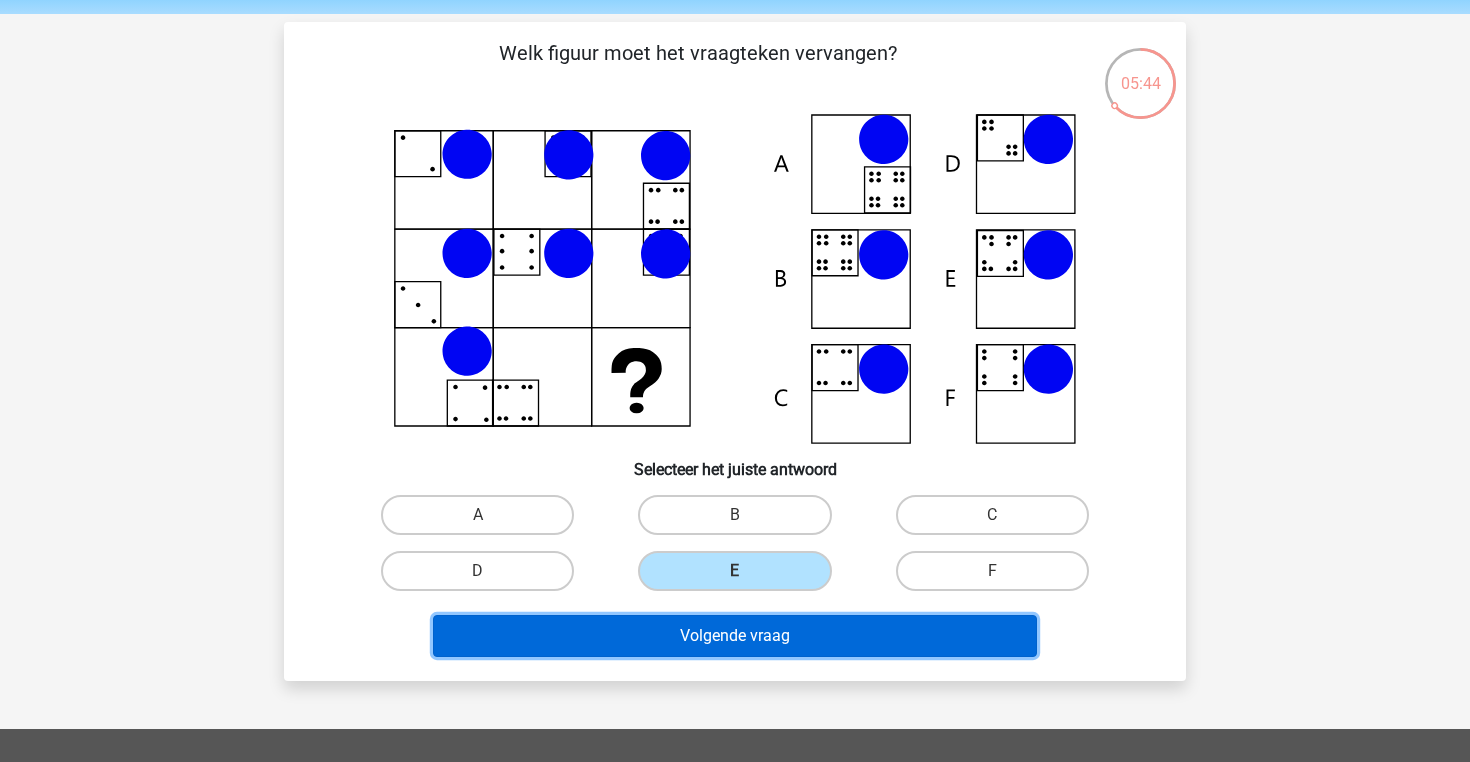click on "Volgende vraag" at bounding box center [735, 636] 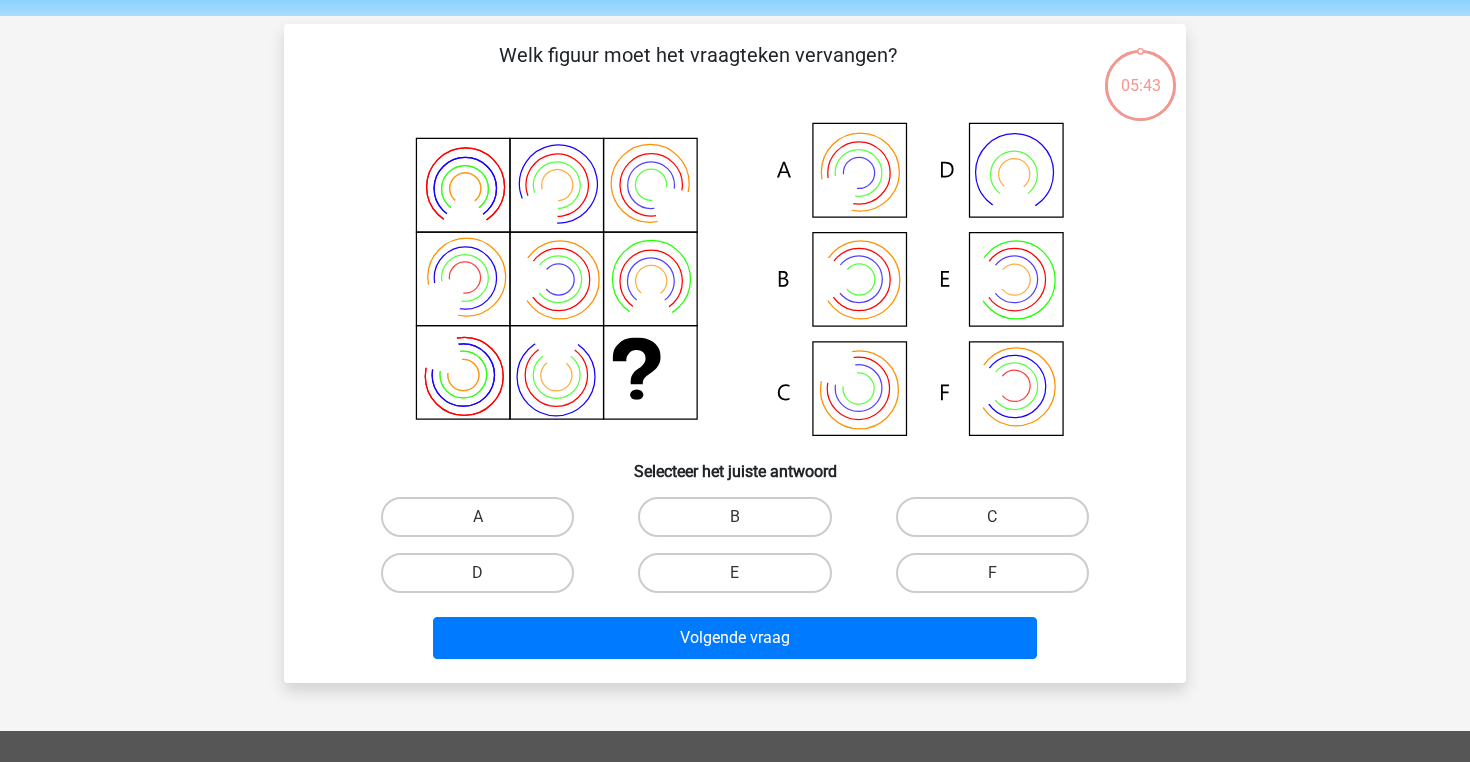 scroll, scrollTop: 57, scrollLeft: 0, axis: vertical 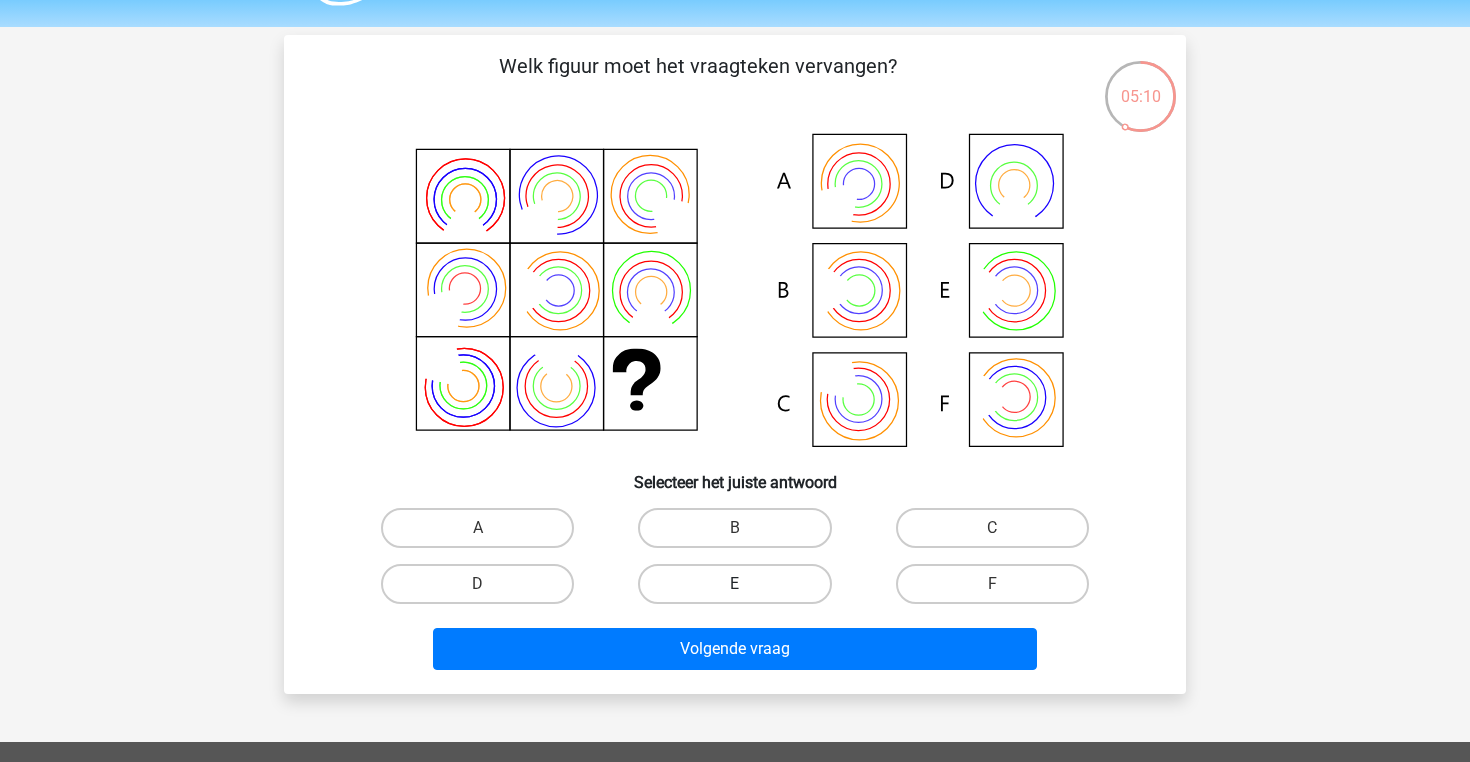 click on "E" at bounding box center [734, 584] 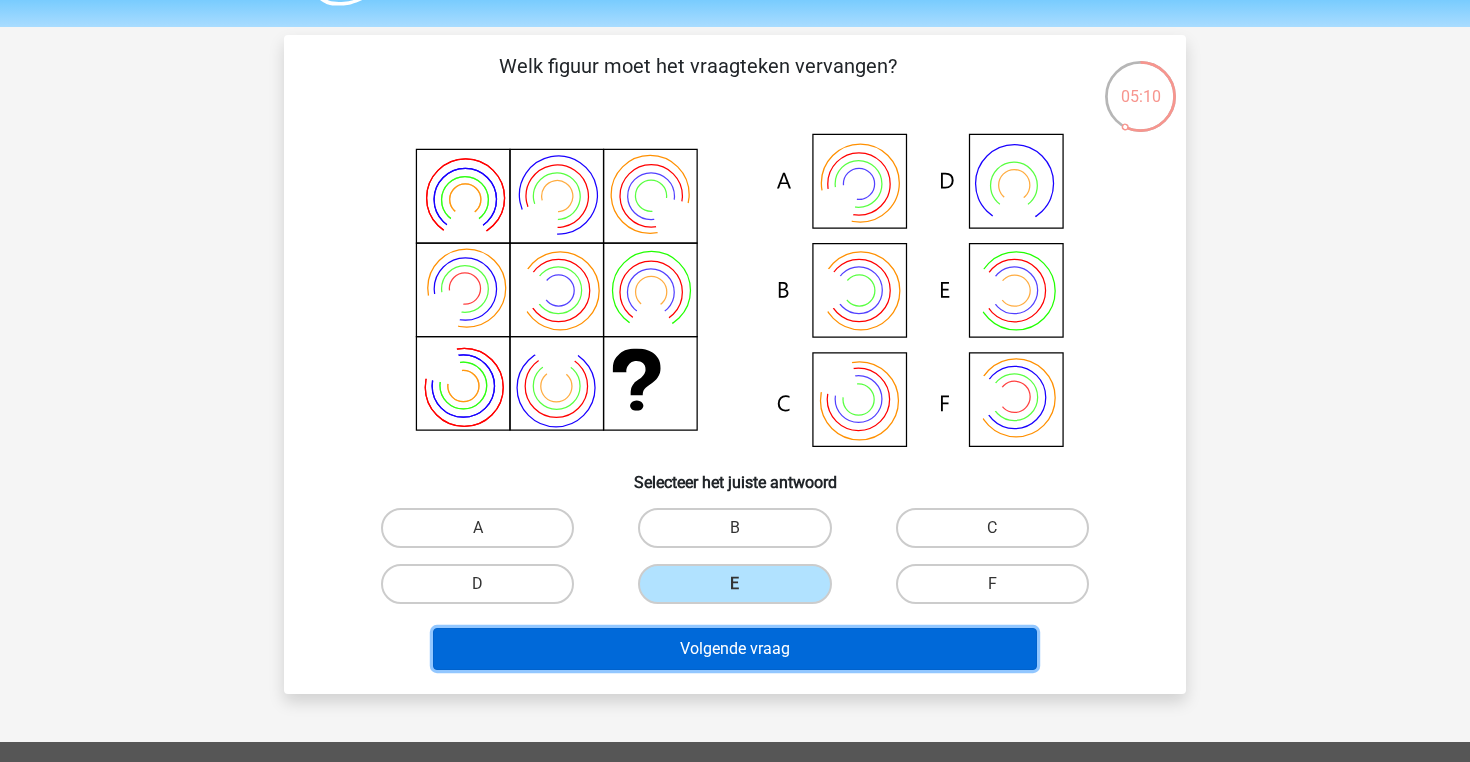 click on "Volgende vraag" at bounding box center (735, 649) 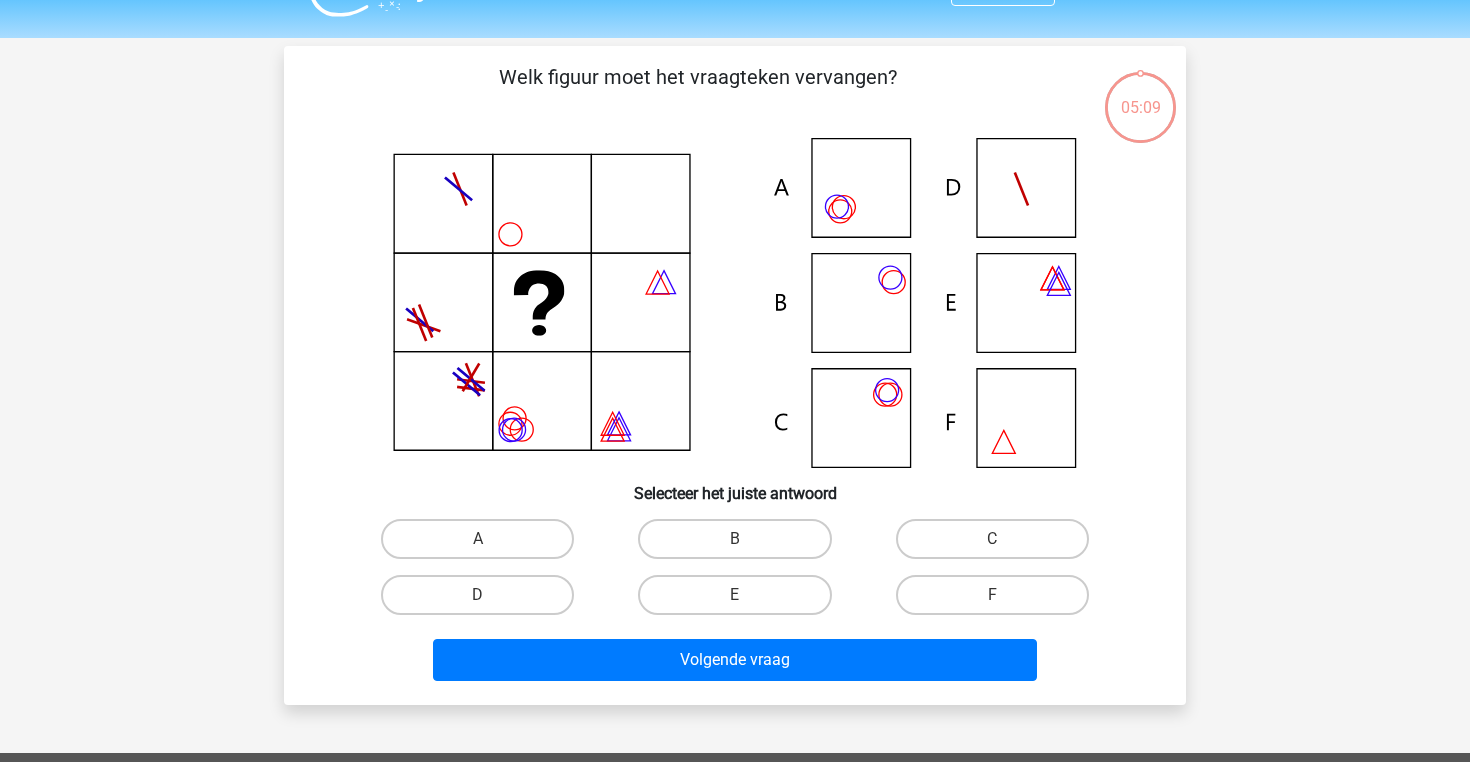 scroll, scrollTop: 41, scrollLeft: 0, axis: vertical 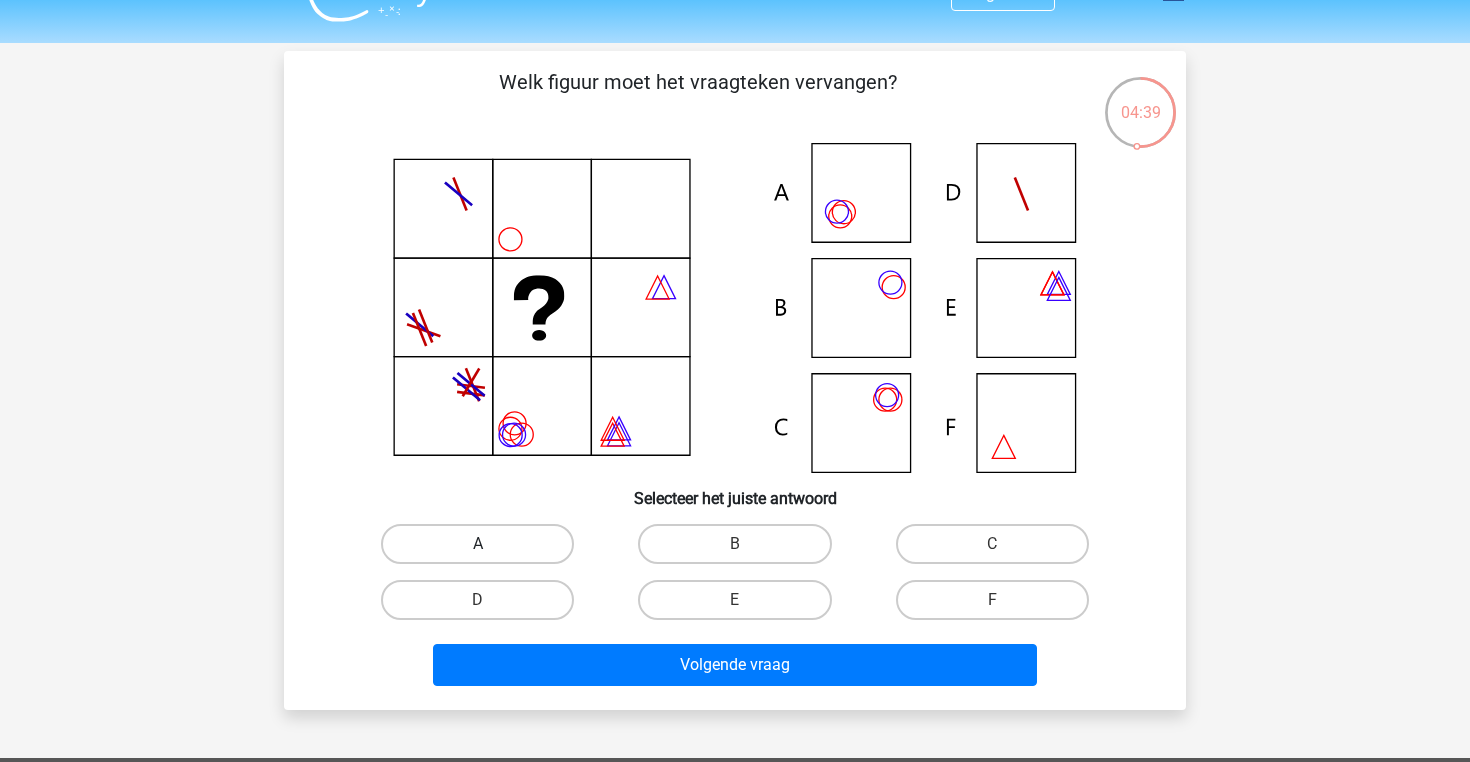 click on "A" at bounding box center [477, 544] 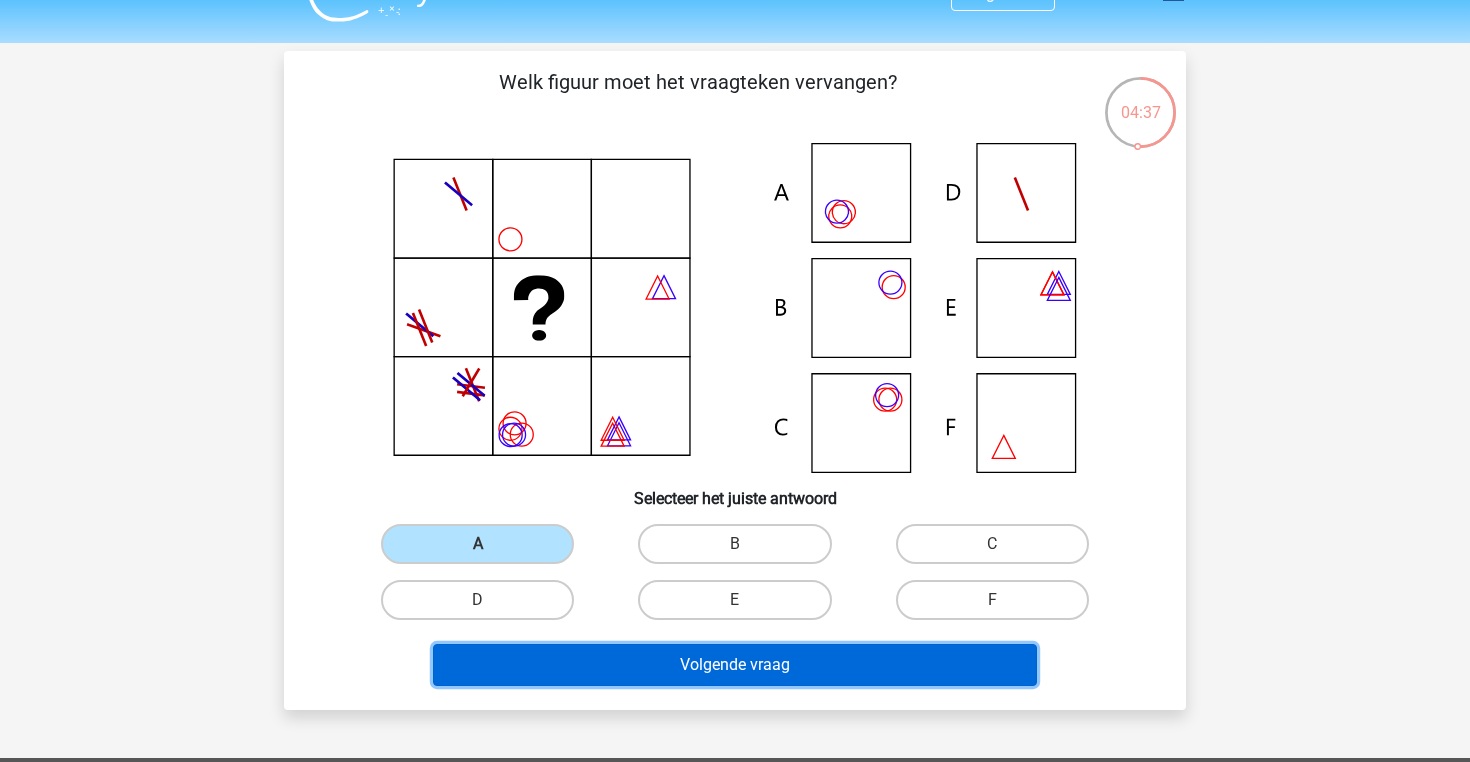 click on "Volgende vraag" at bounding box center [735, 665] 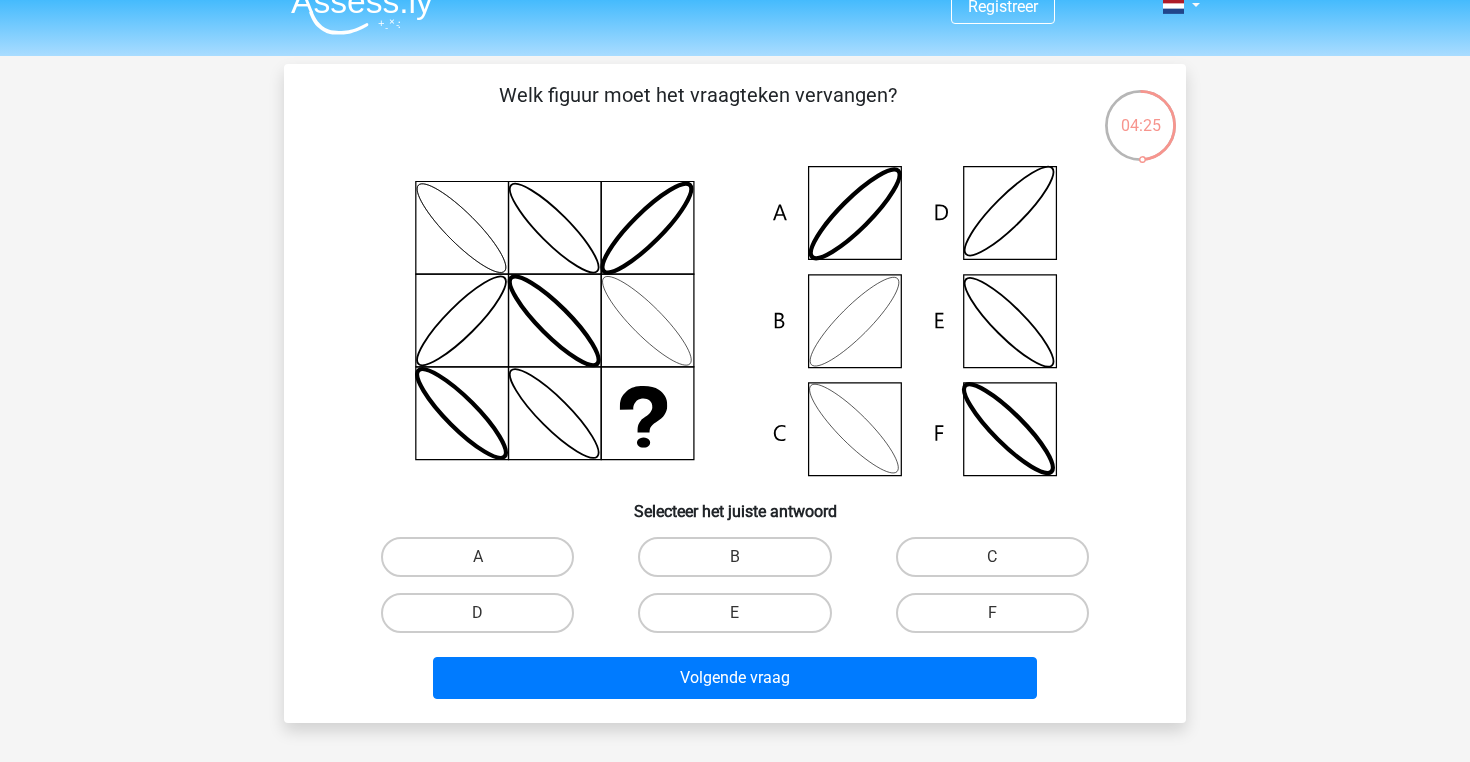 scroll, scrollTop: 32, scrollLeft: 0, axis: vertical 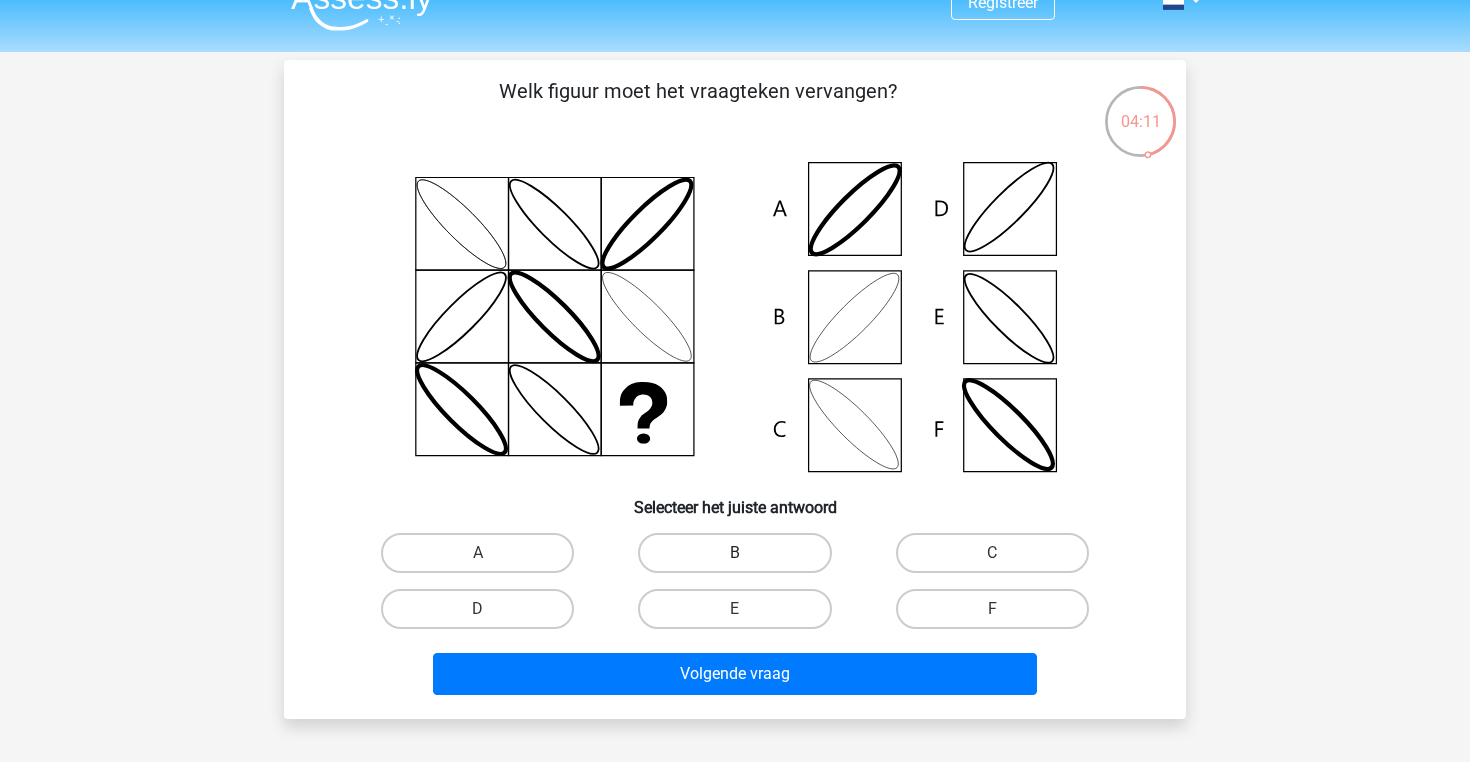 click on "B" at bounding box center (734, 553) 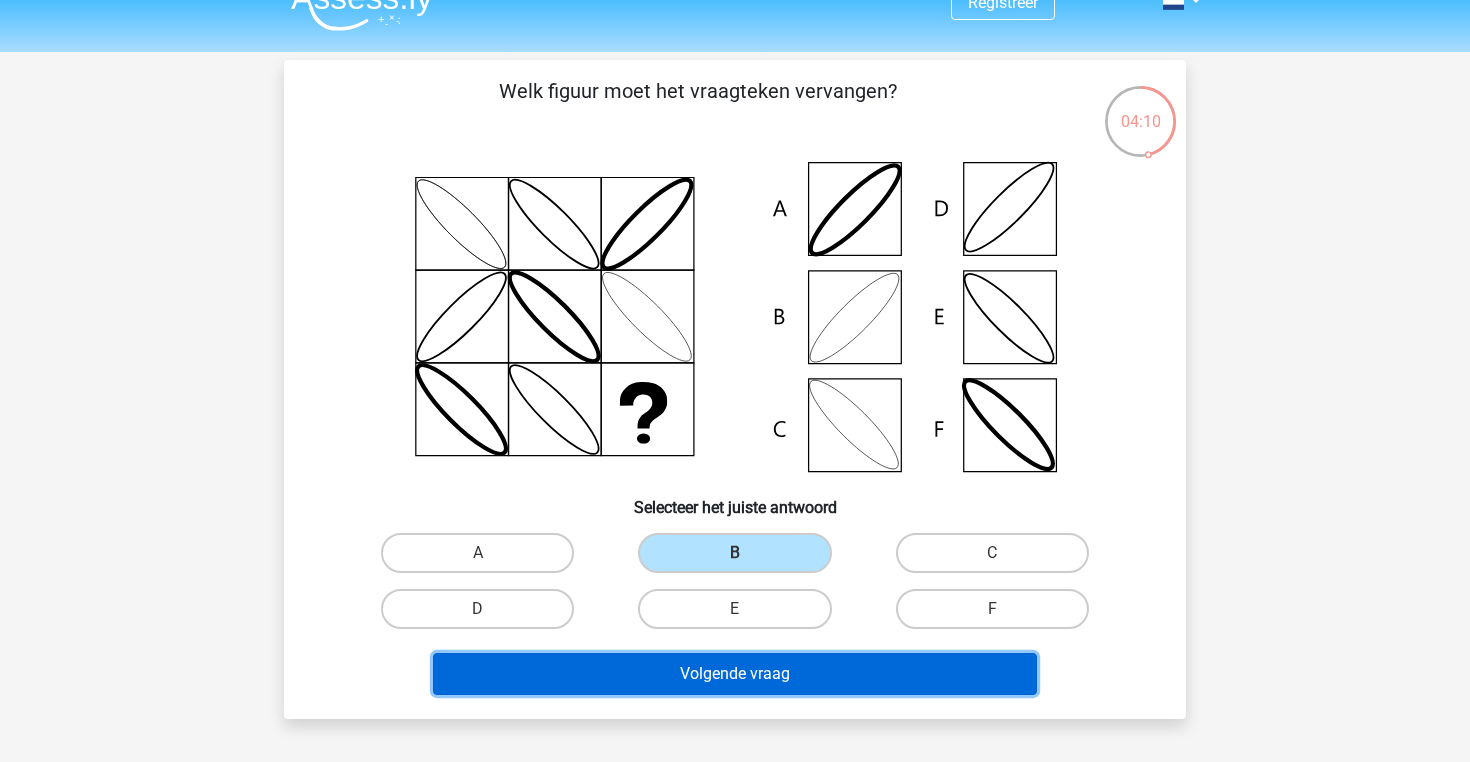 click on "Volgende vraag" at bounding box center (735, 674) 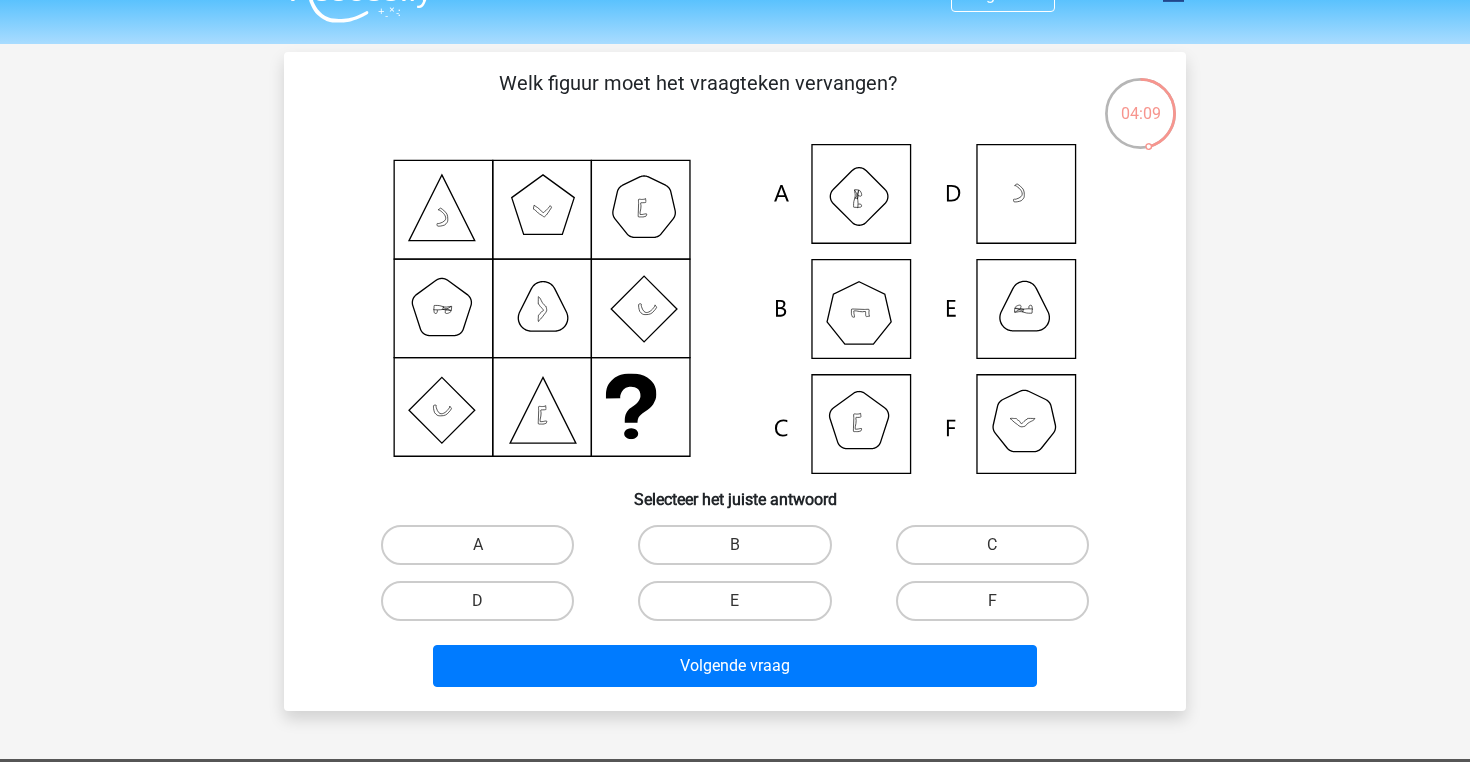 scroll, scrollTop: 35, scrollLeft: 0, axis: vertical 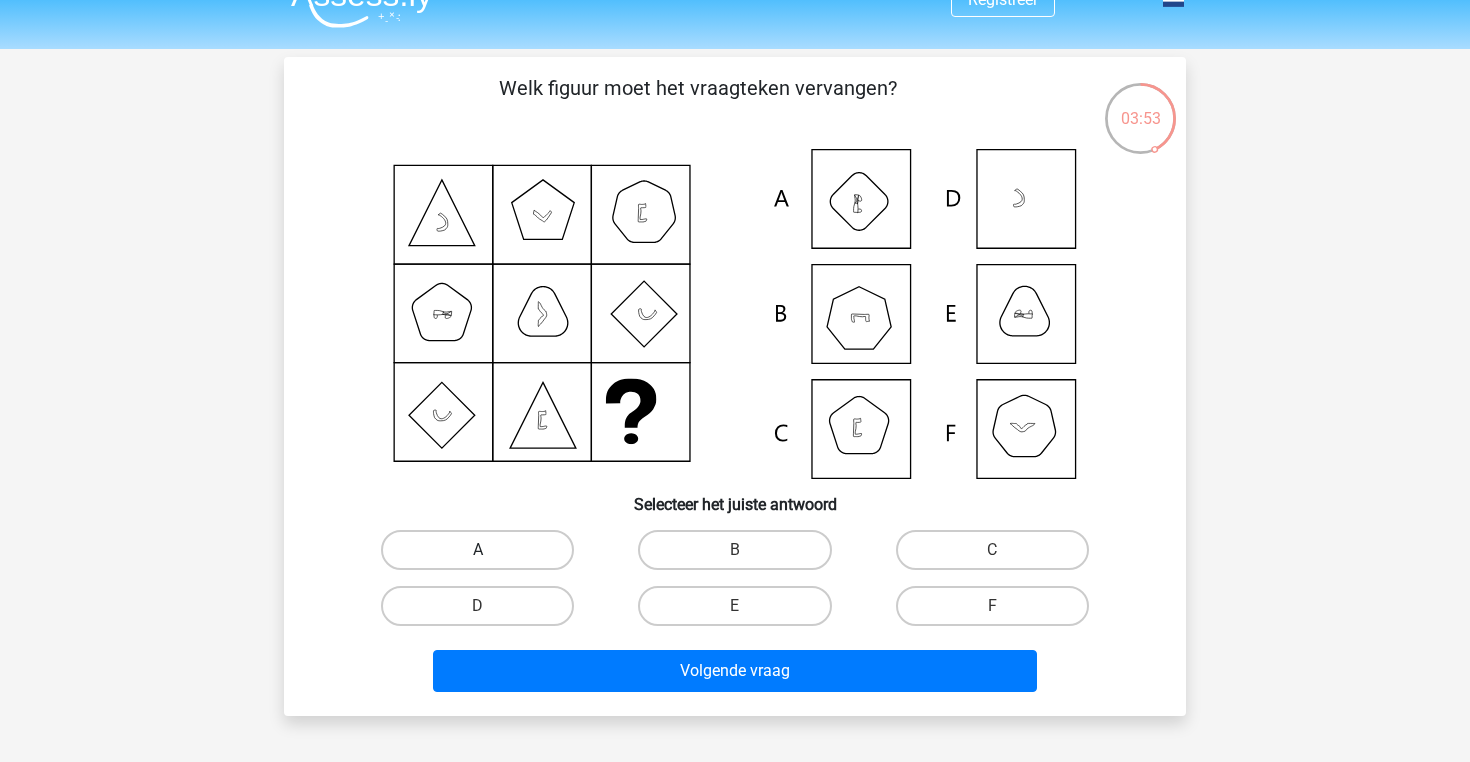click on "A" at bounding box center [477, 550] 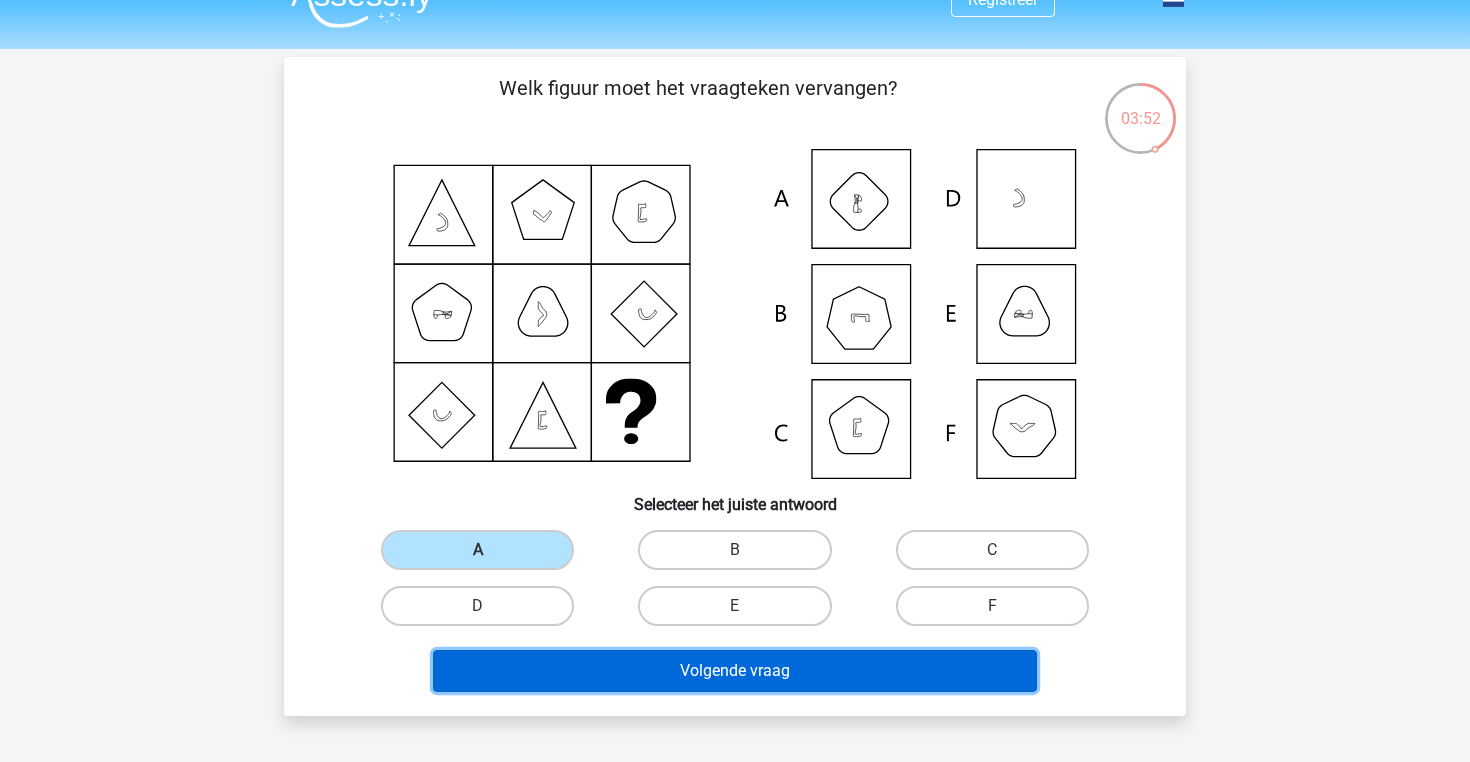 click on "Volgende vraag" at bounding box center (735, 671) 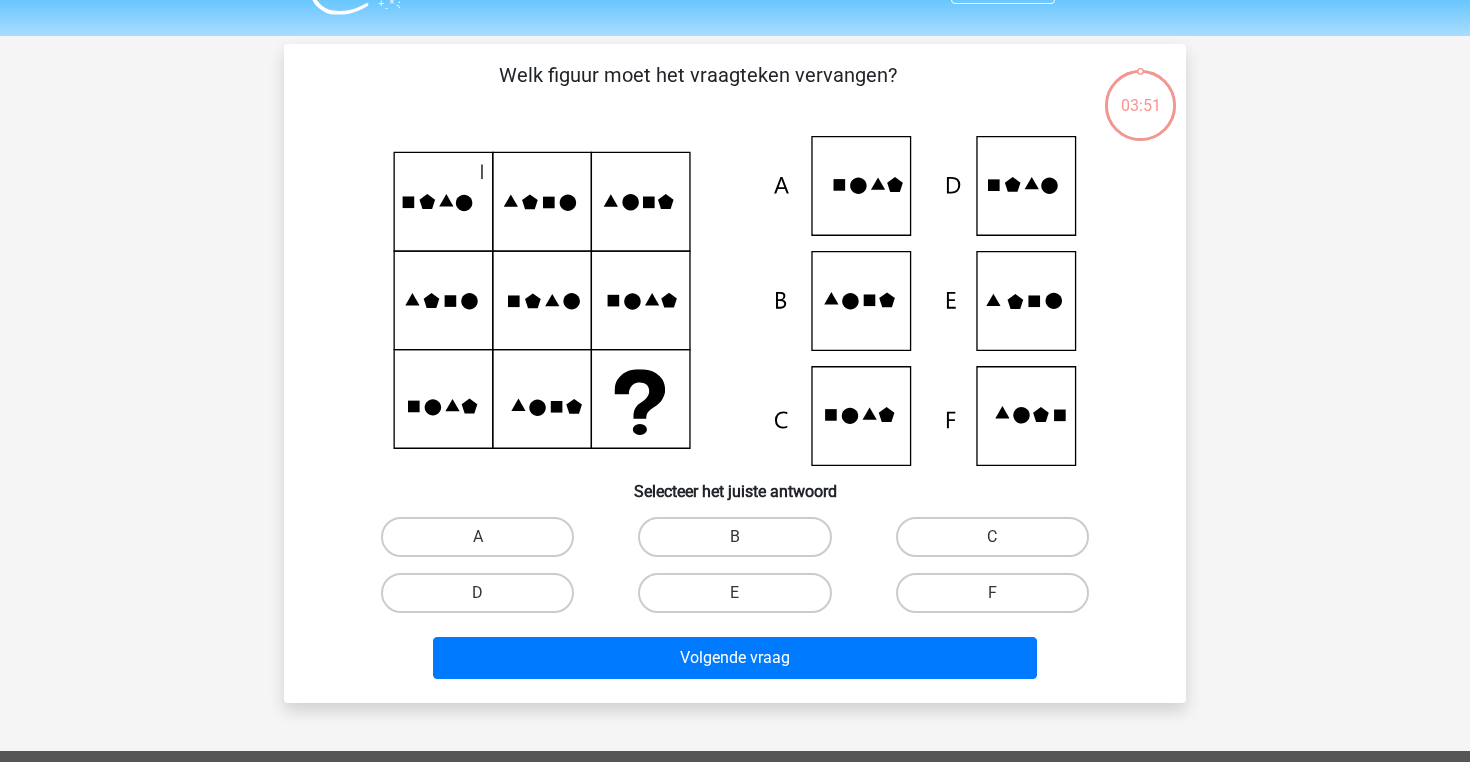 scroll, scrollTop: 32, scrollLeft: 0, axis: vertical 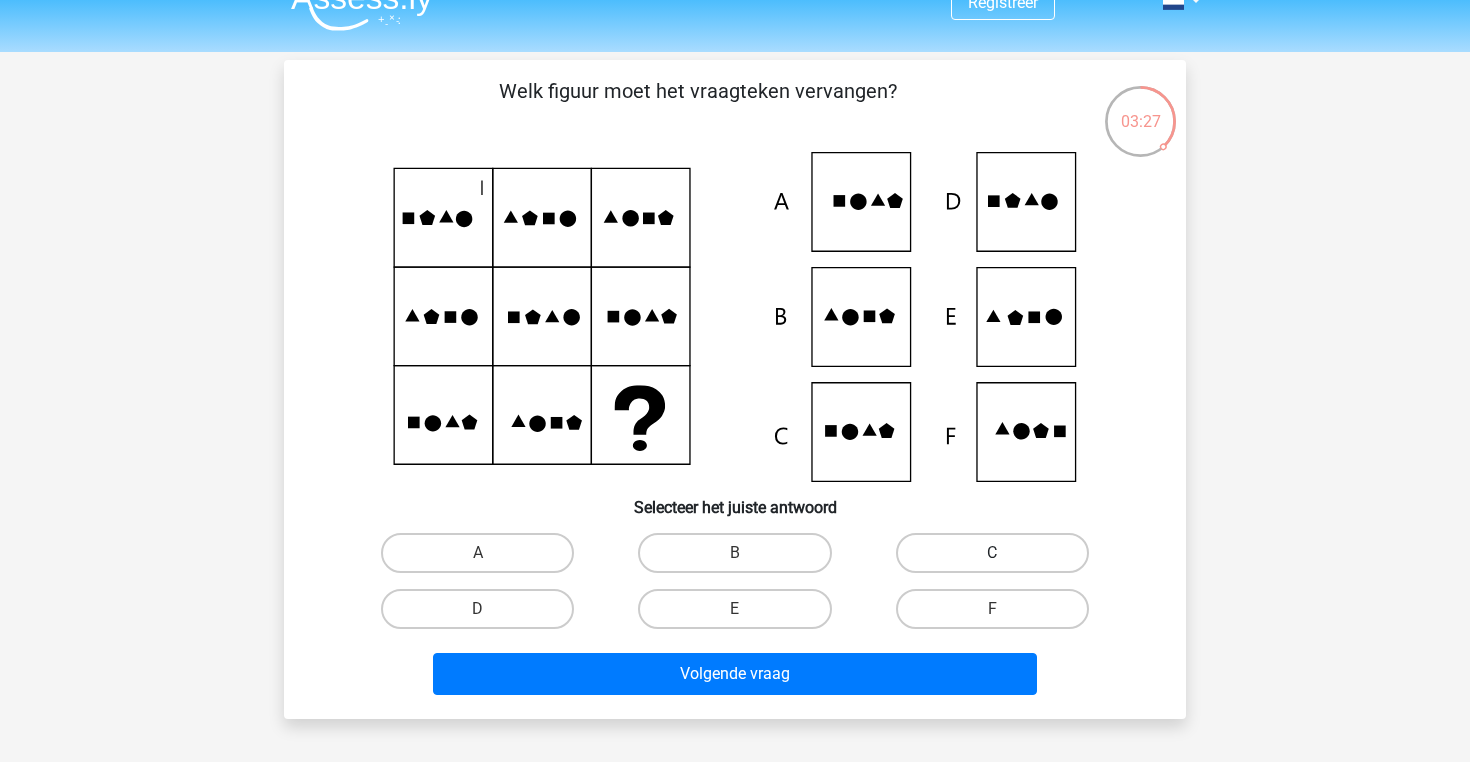 click on "C" at bounding box center (992, 553) 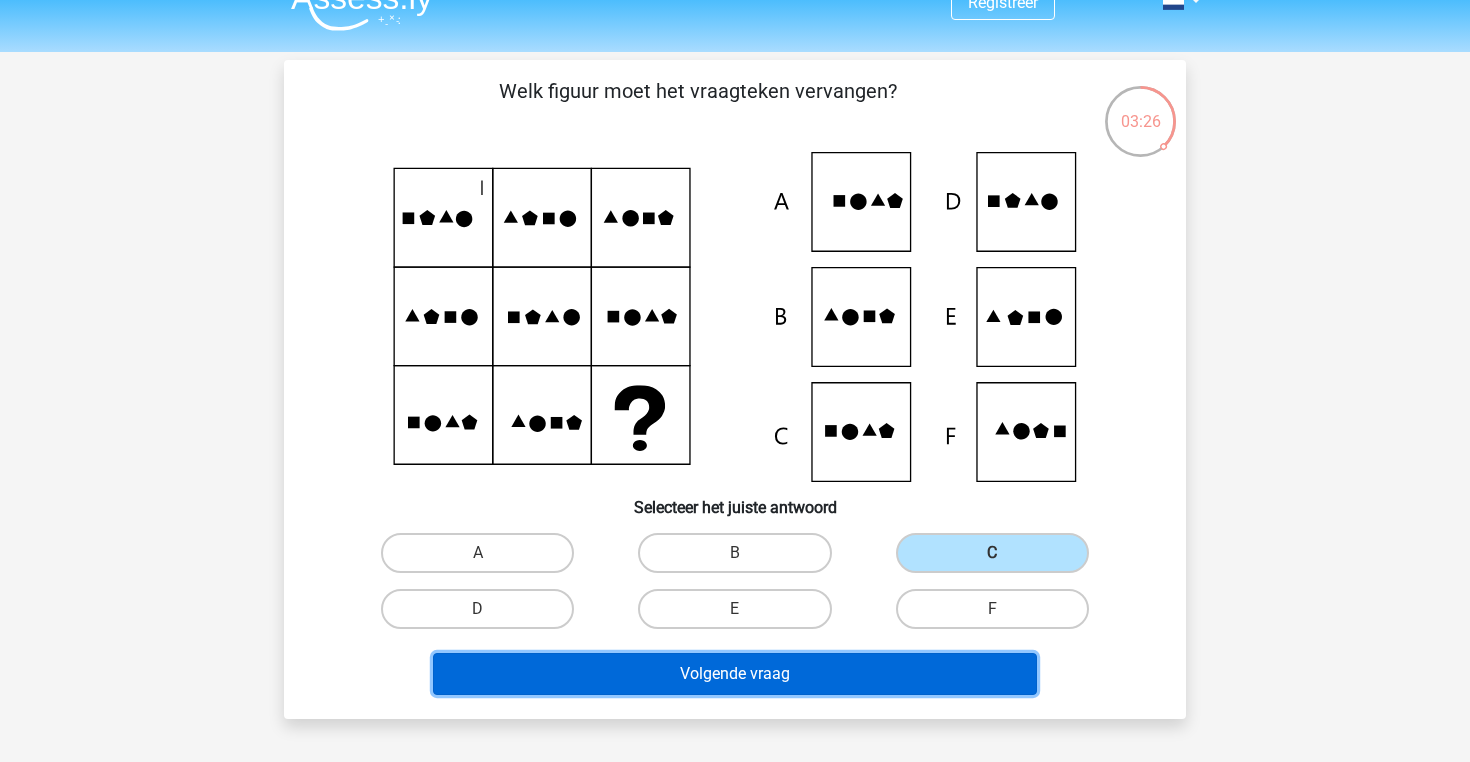 click on "Volgende vraag" at bounding box center [735, 674] 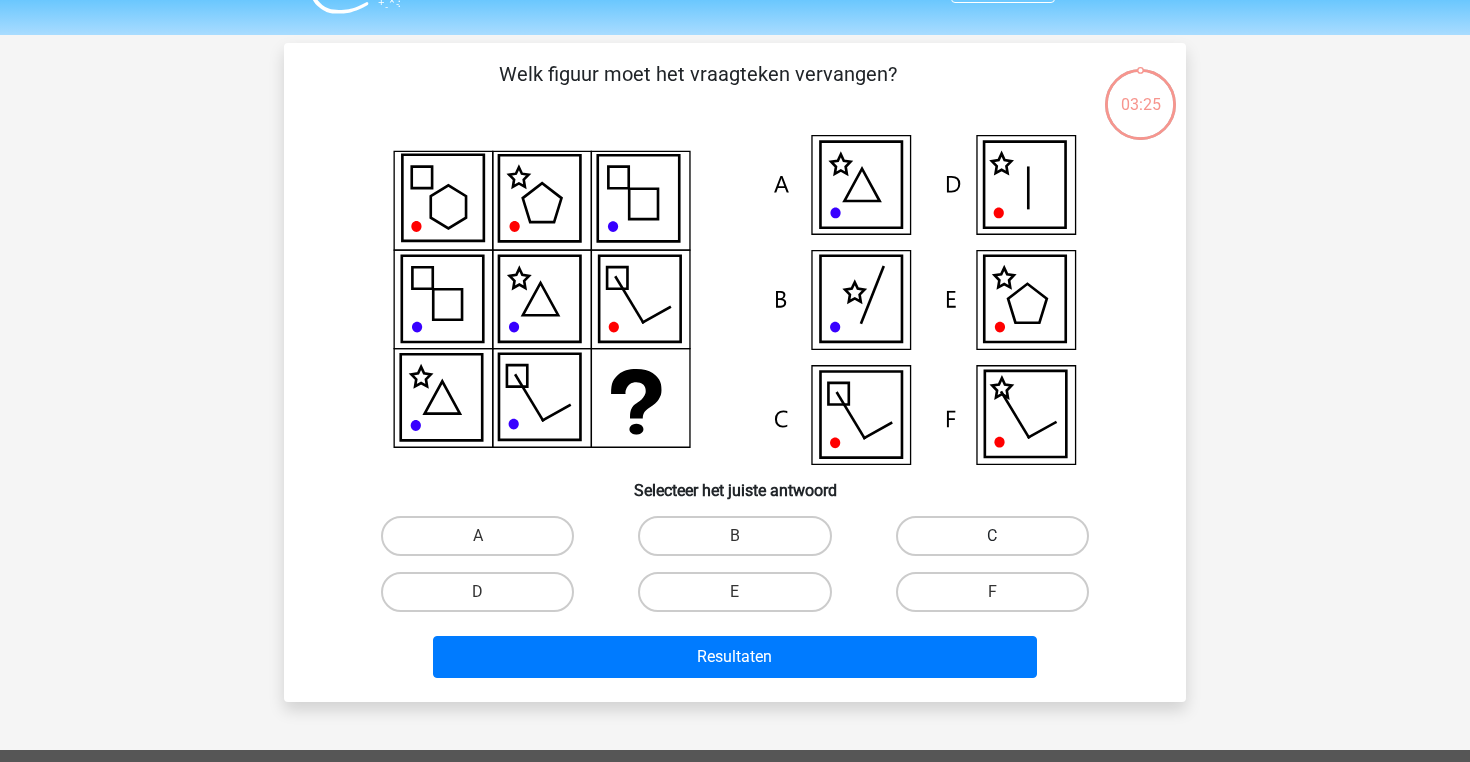 scroll, scrollTop: 31, scrollLeft: 0, axis: vertical 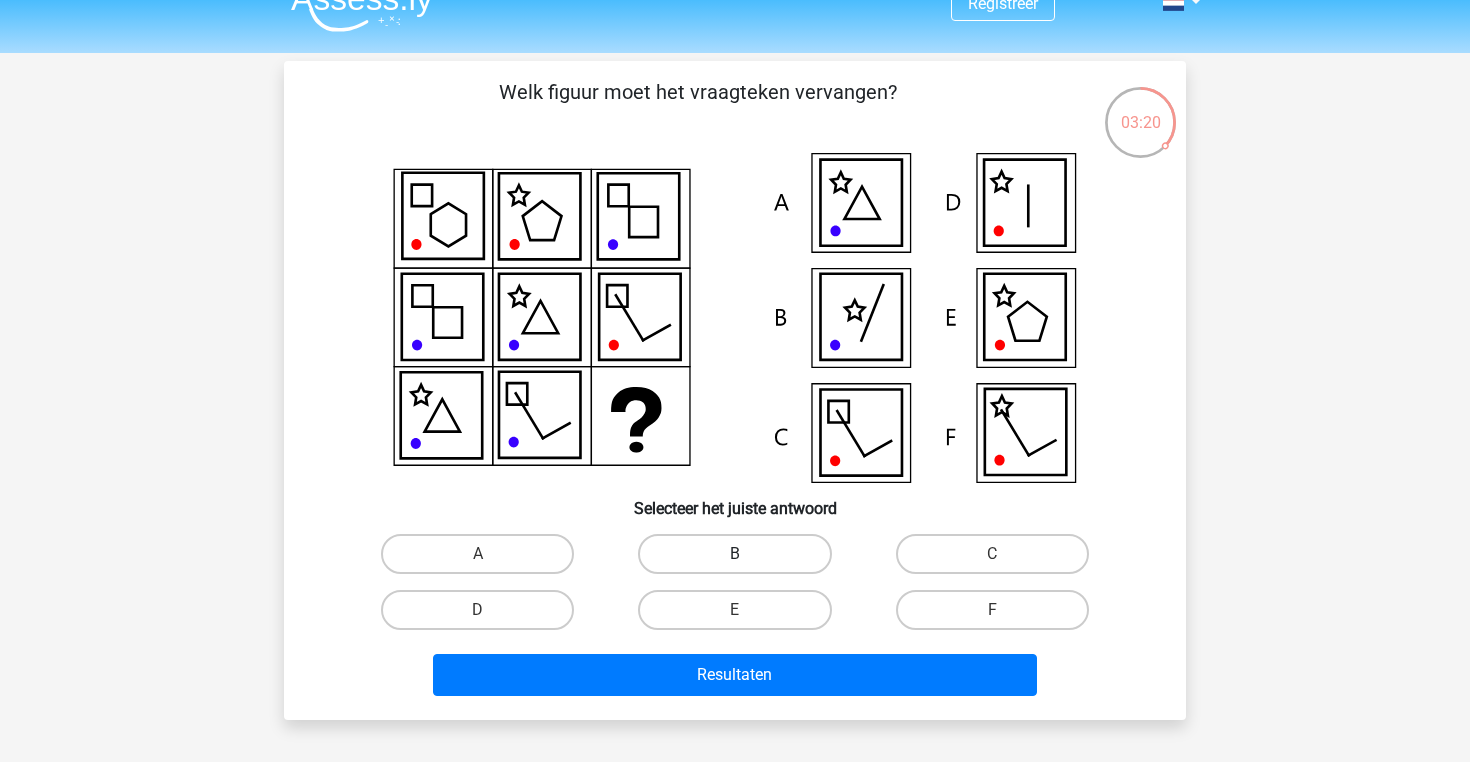 click on "B" at bounding box center (734, 554) 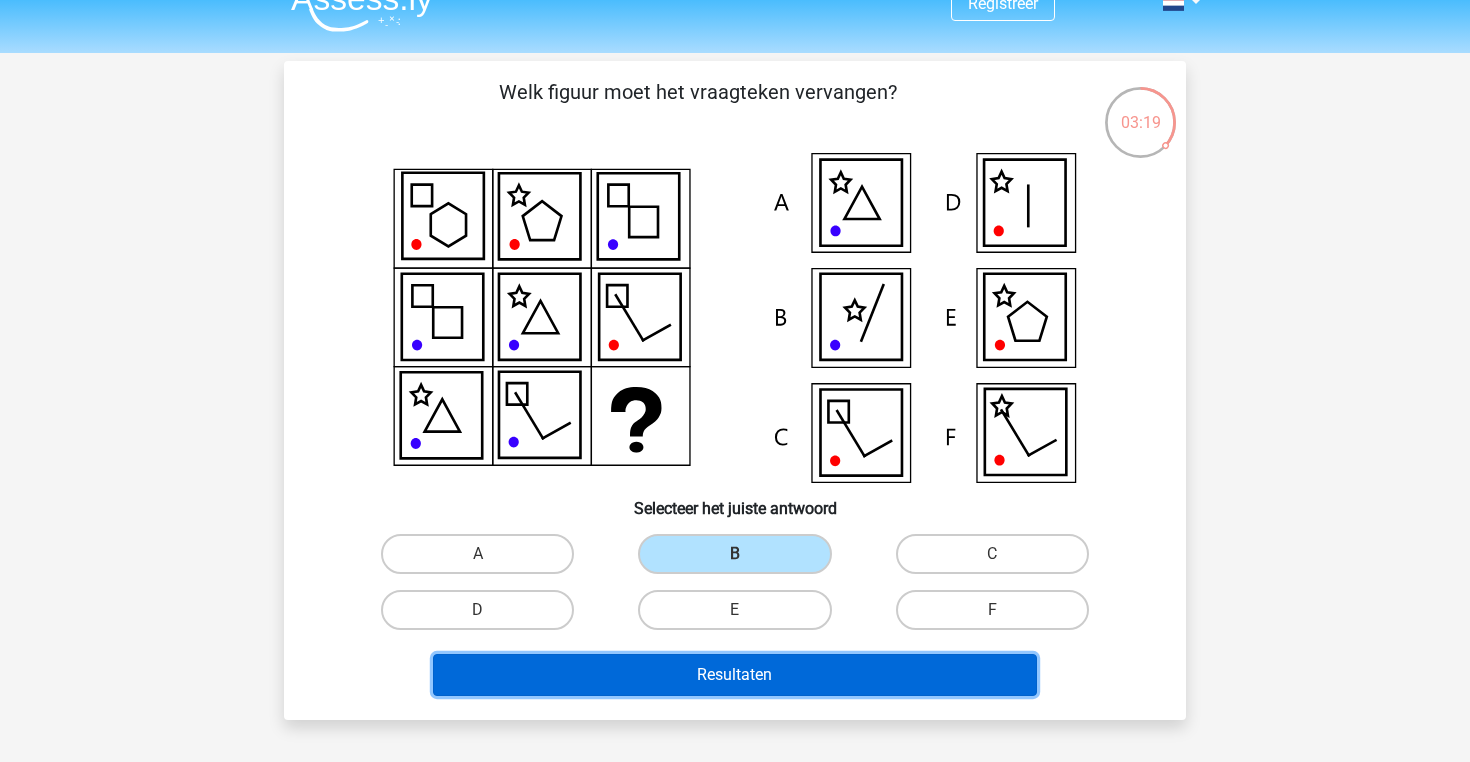 click on "Resultaten" at bounding box center (735, 675) 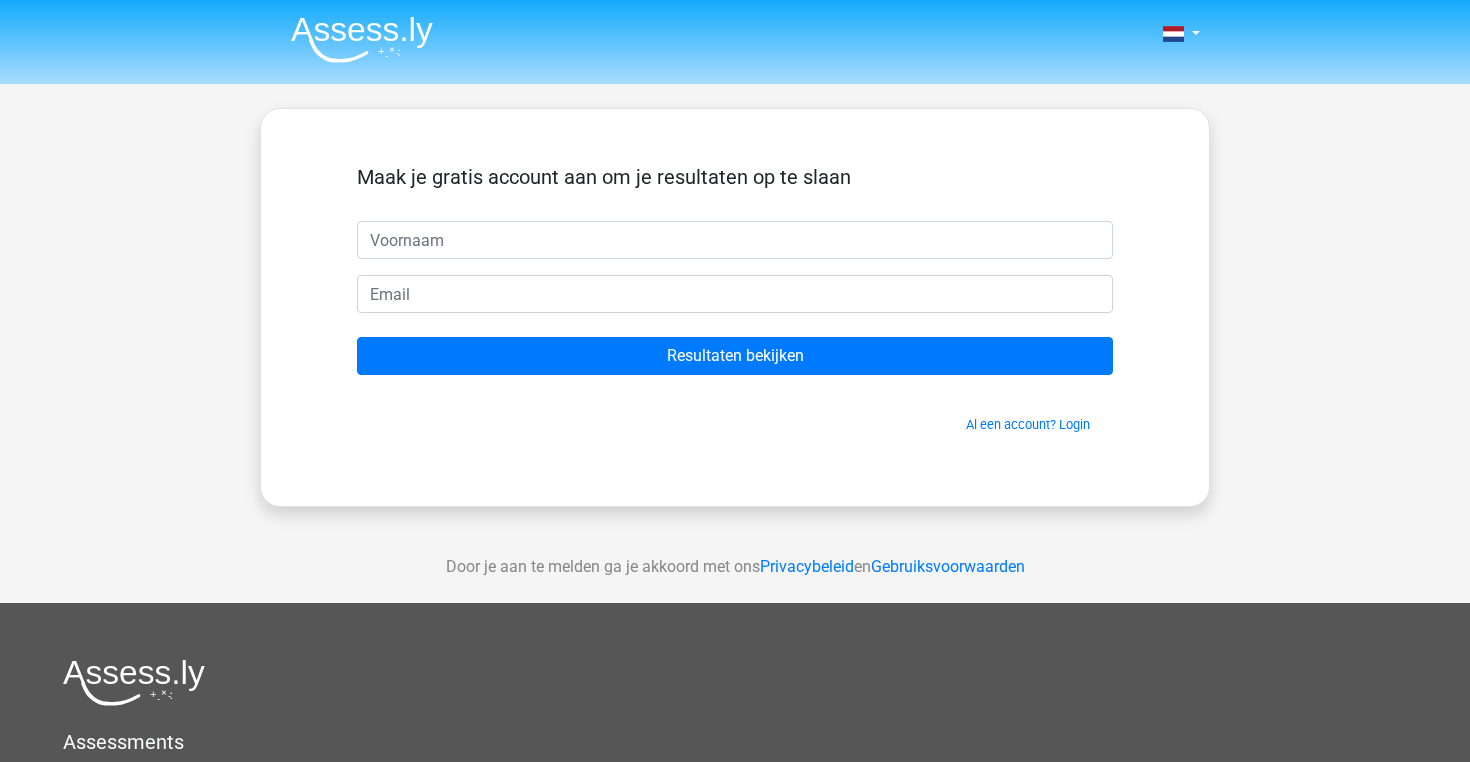 scroll, scrollTop: 0, scrollLeft: 0, axis: both 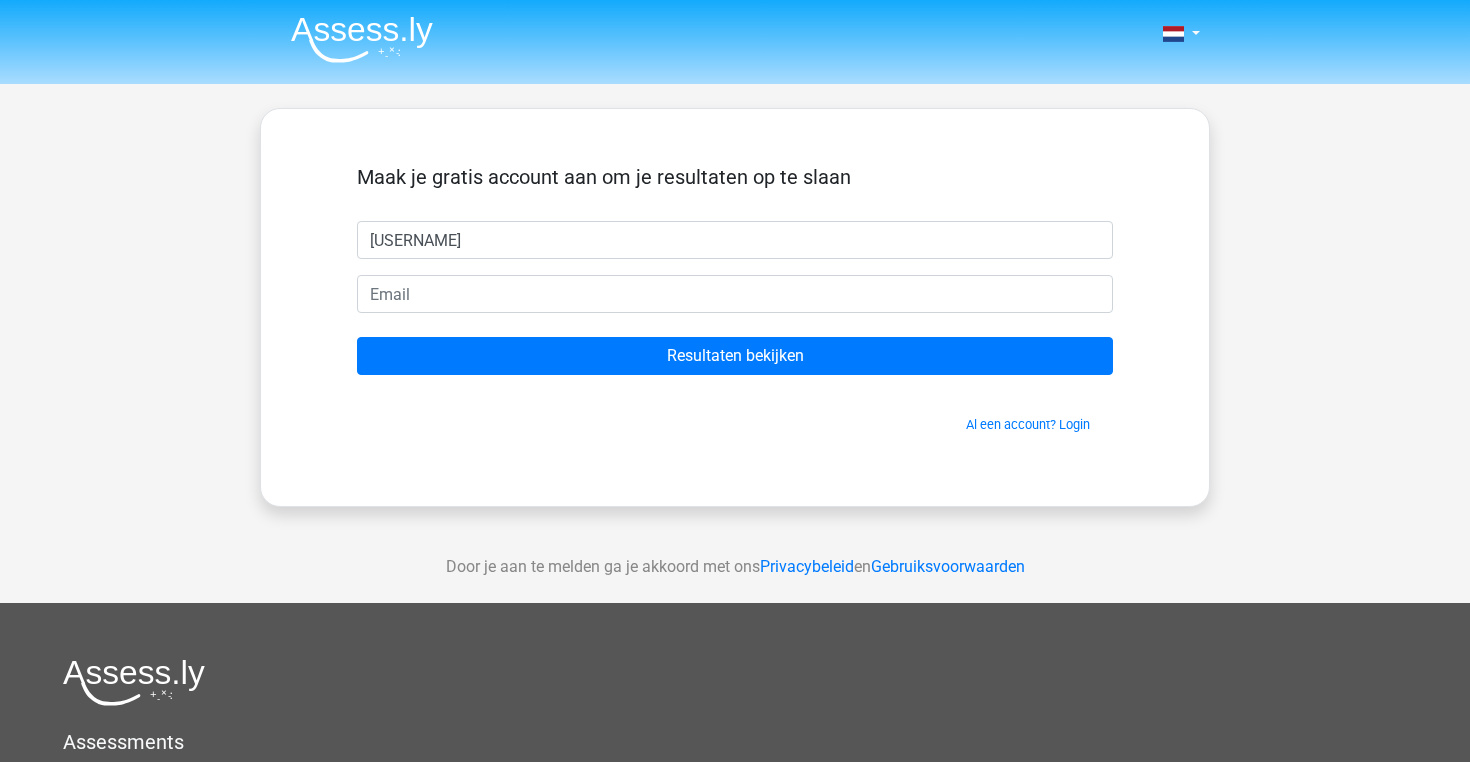 type on "Zenzi" 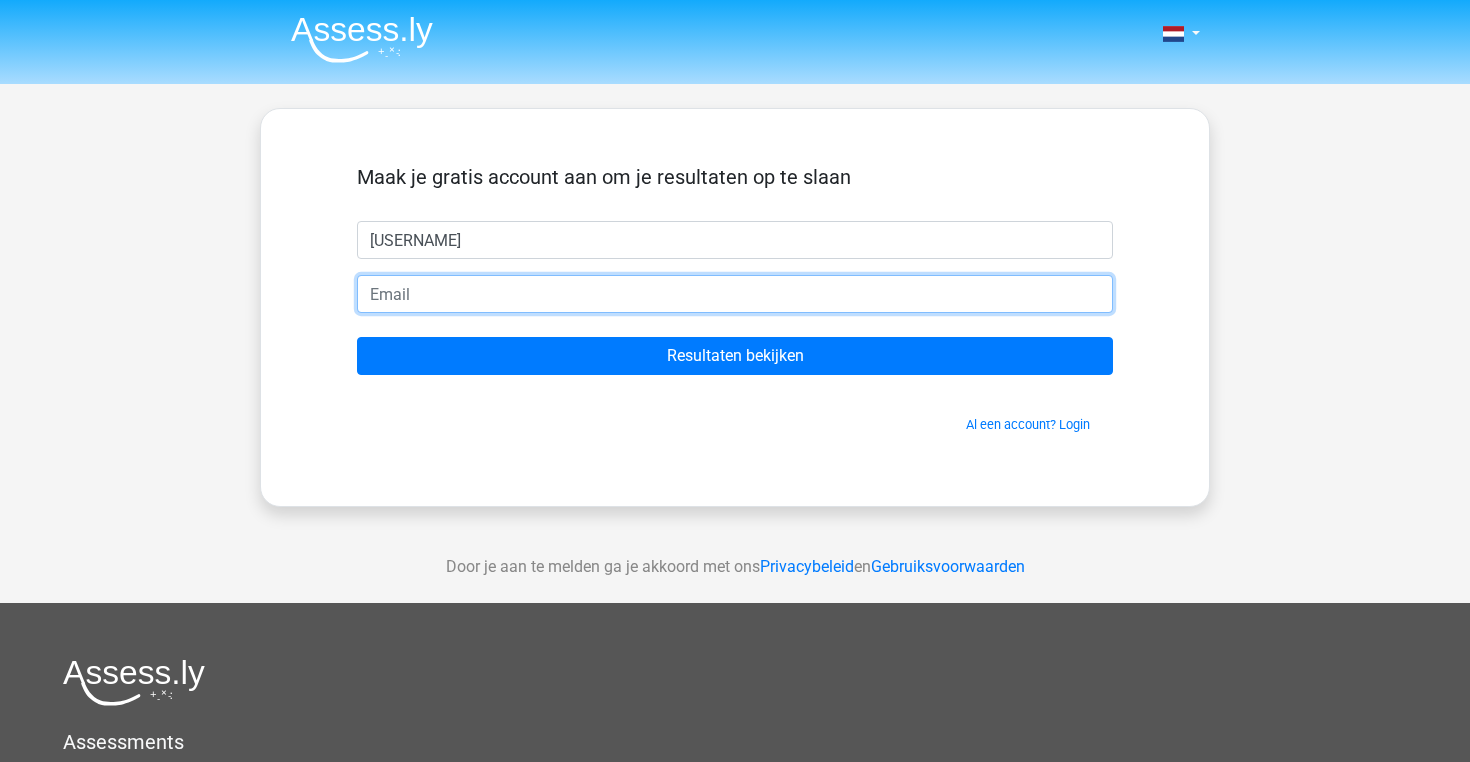 click at bounding box center (735, 294) 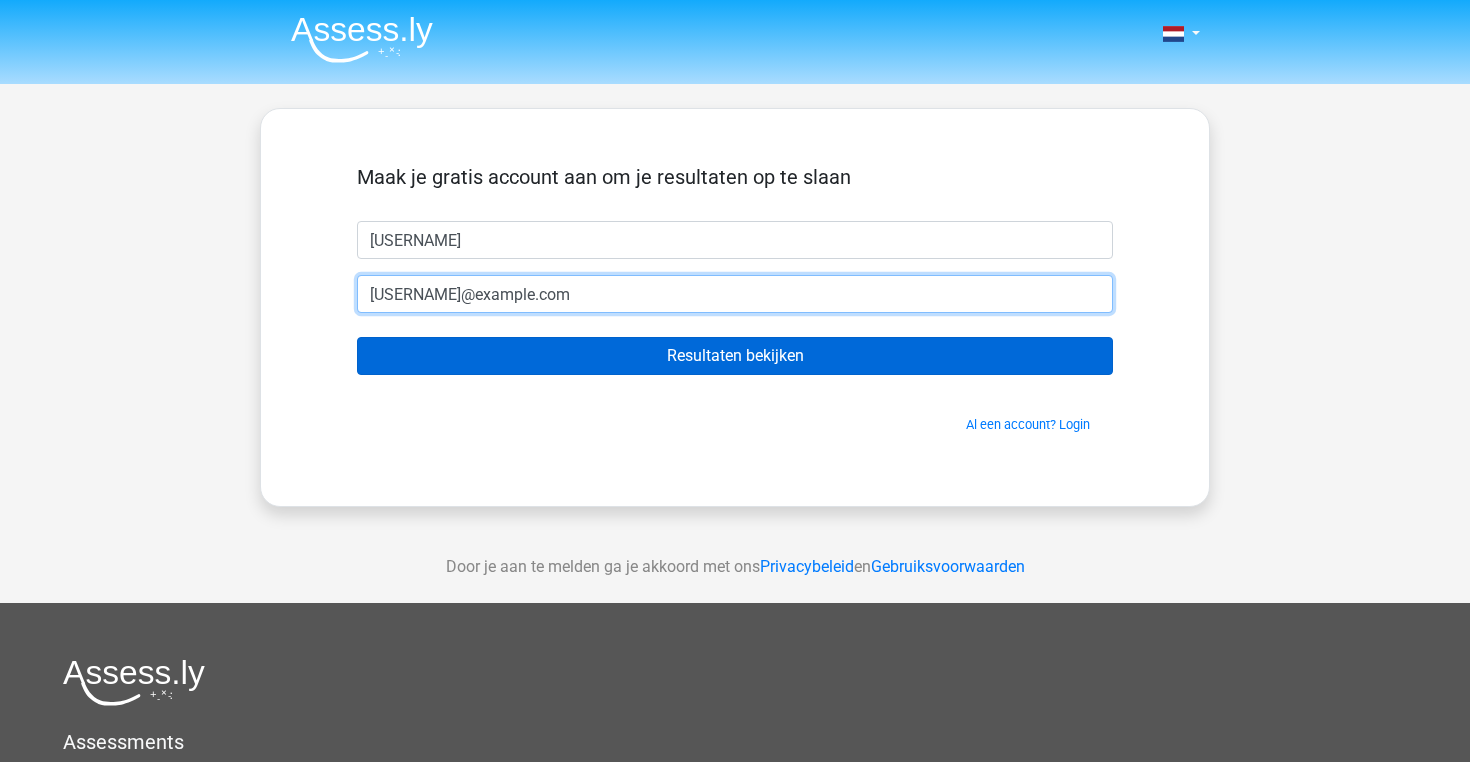 type on "zenzinooijen@gmail.com" 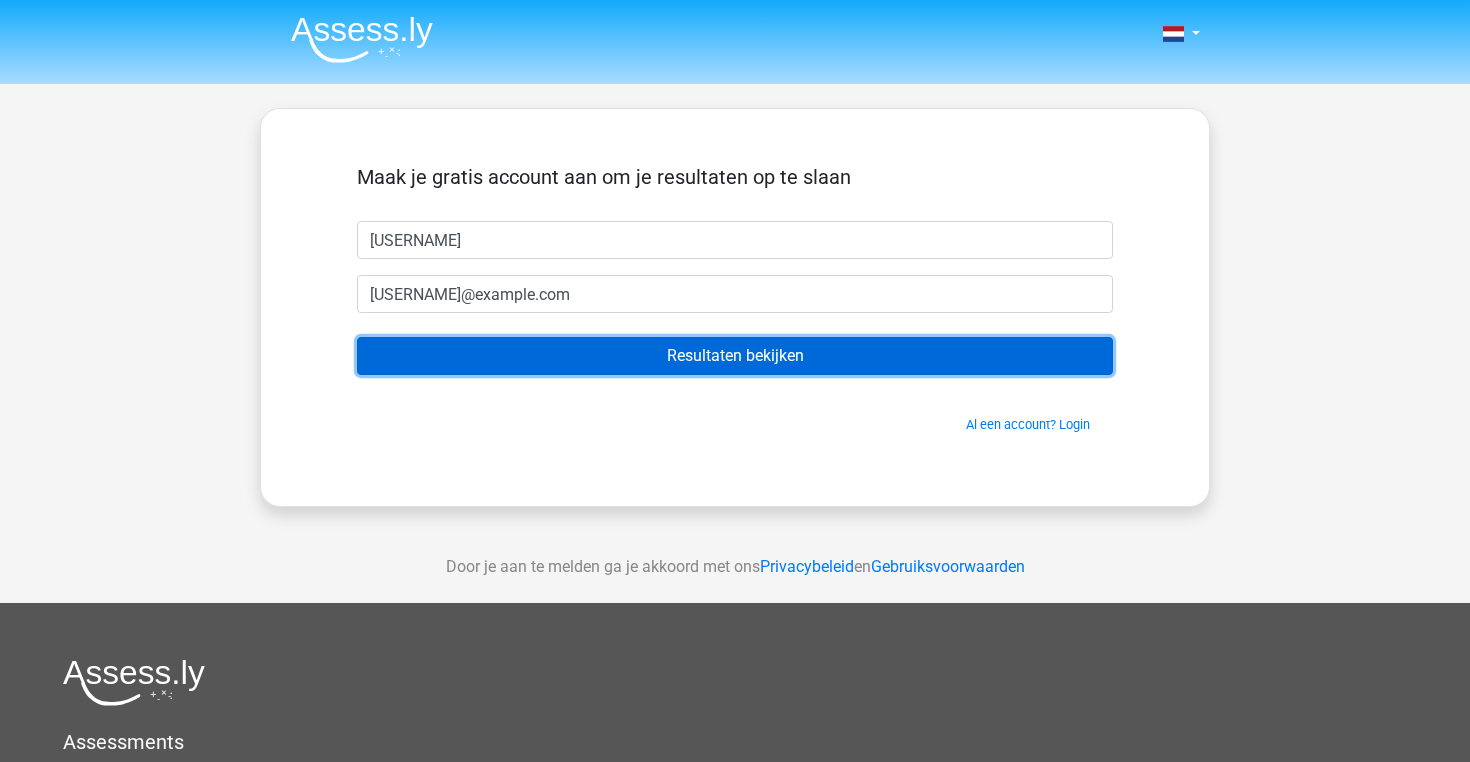 click on "Resultaten bekijken" at bounding box center [735, 356] 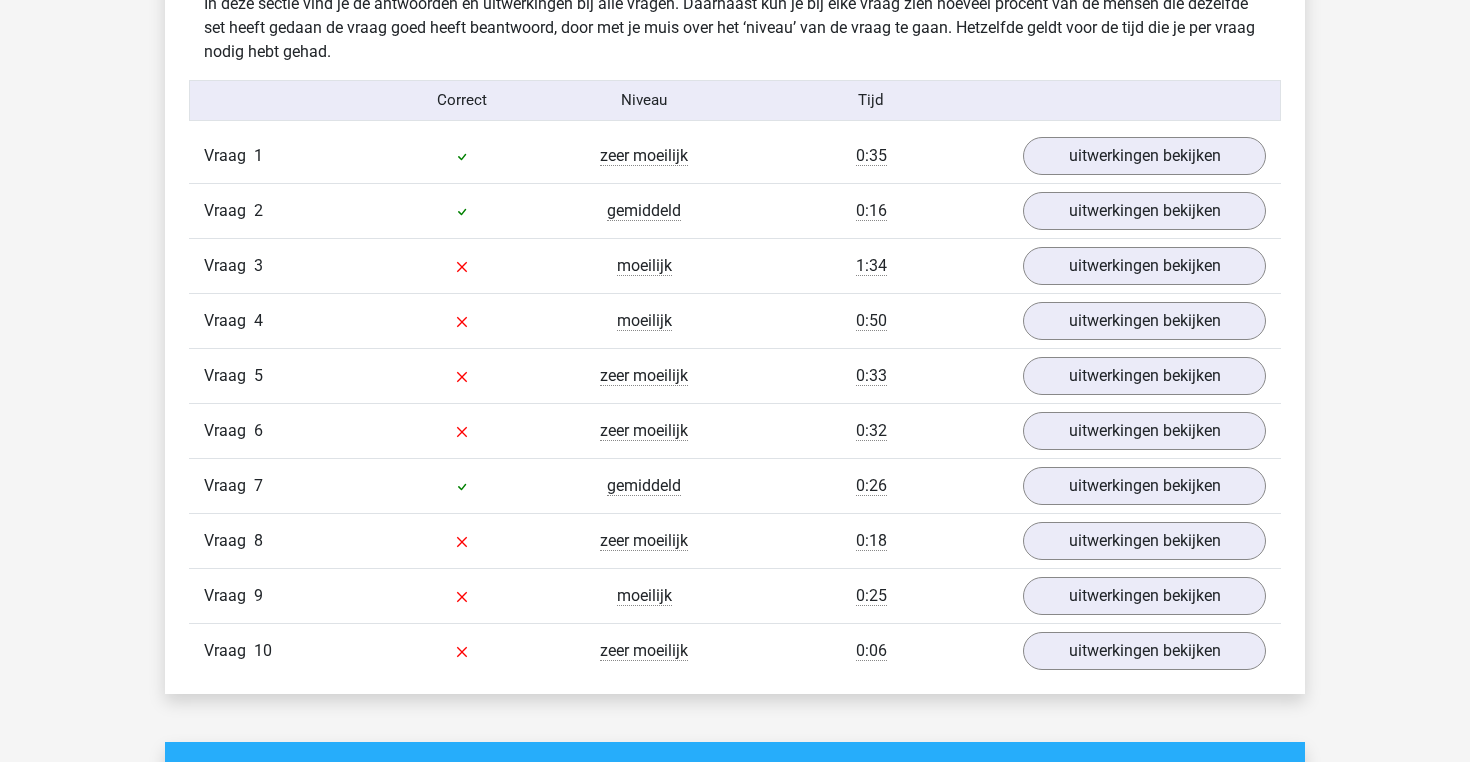 scroll, scrollTop: 1609, scrollLeft: 0, axis: vertical 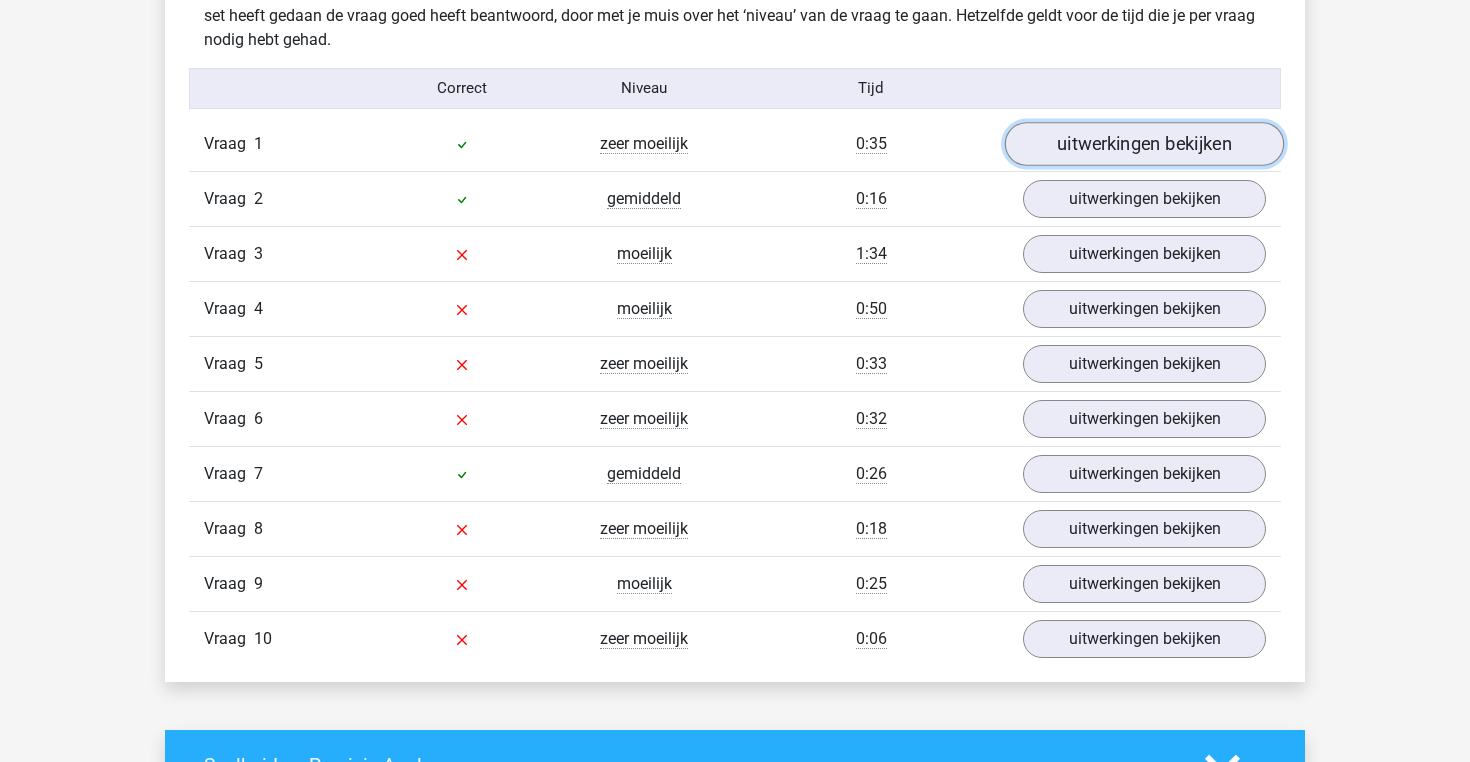 click on "uitwerkingen bekijken" at bounding box center [1144, 144] 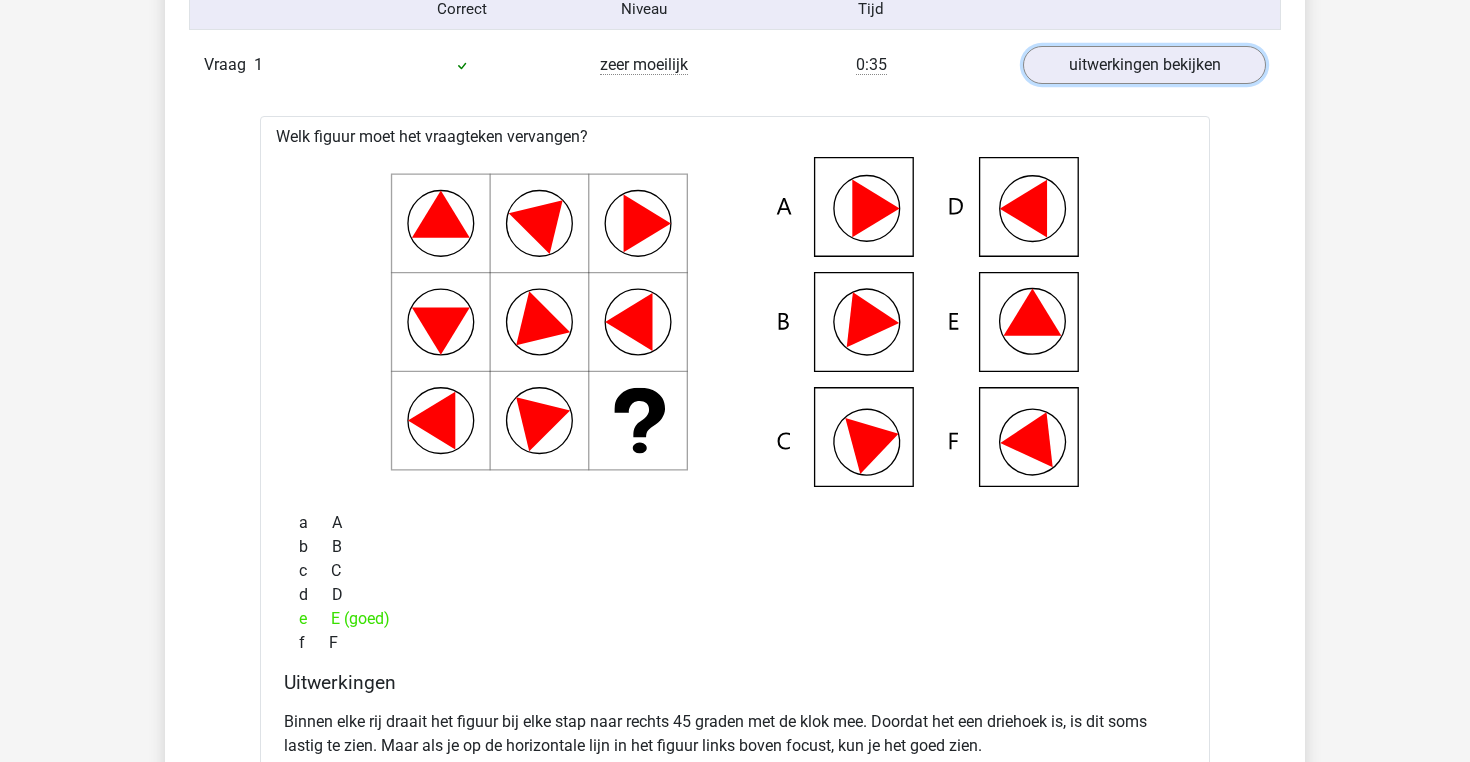 scroll, scrollTop: 1662, scrollLeft: 0, axis: vertical 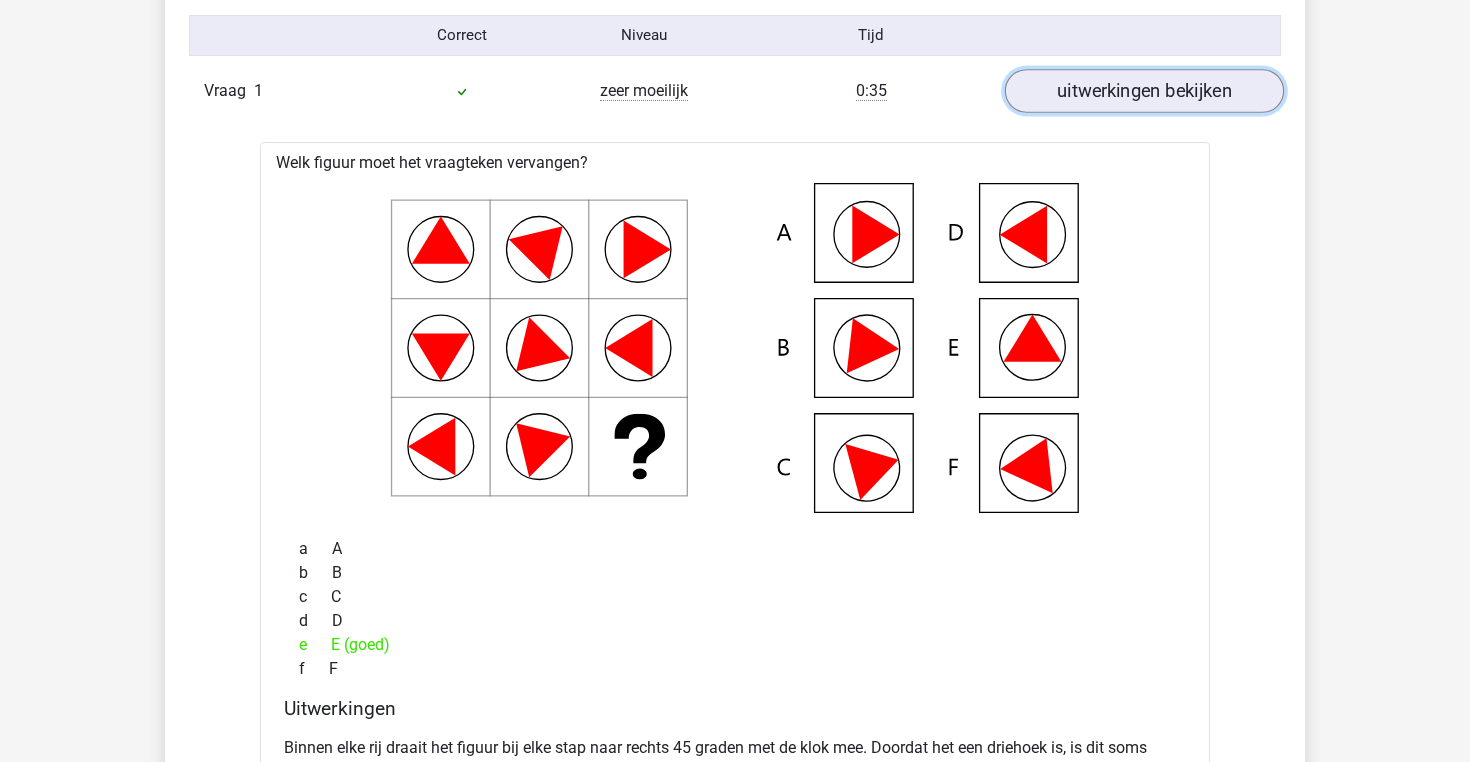 click on "uitwerkingen bekijken" at bounding box center [1144, 91] 